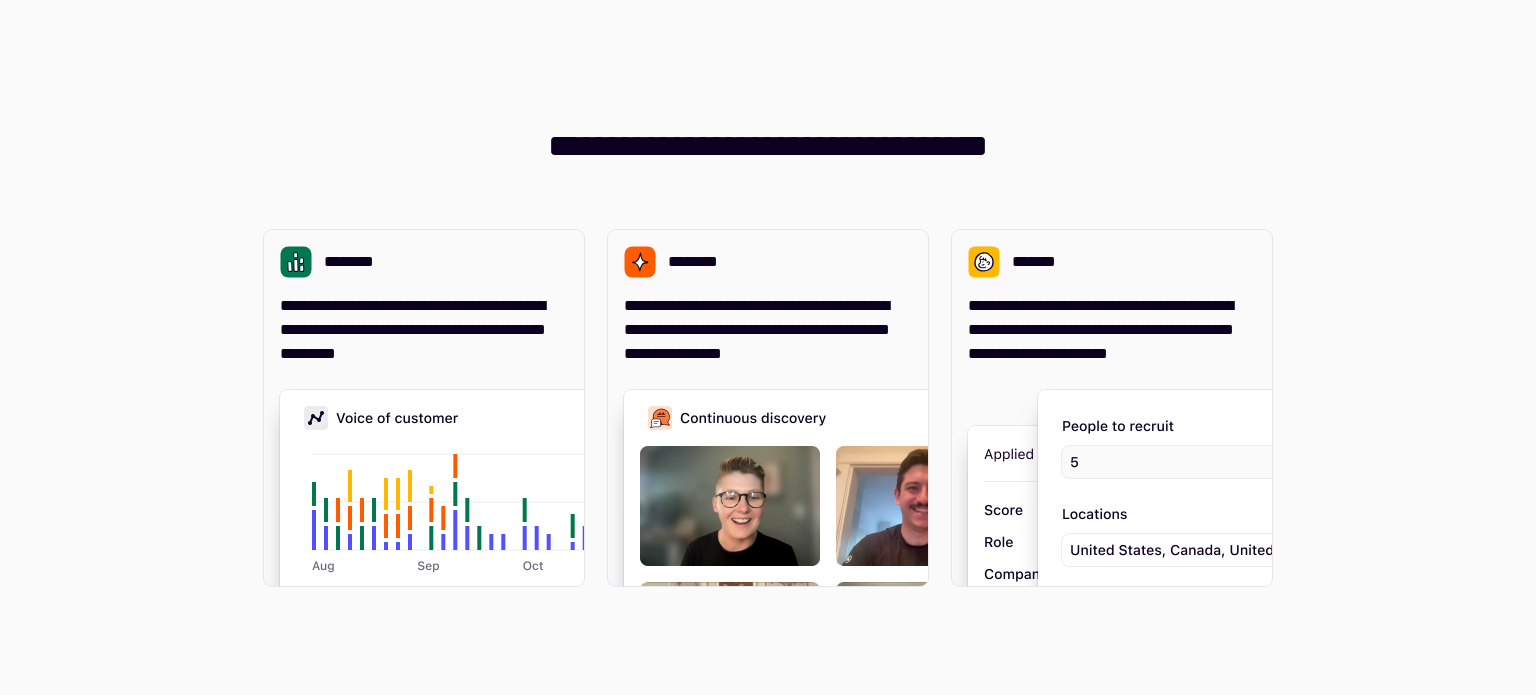 scroll, scrollTop: 0, scrollLeft: 0, axis: both 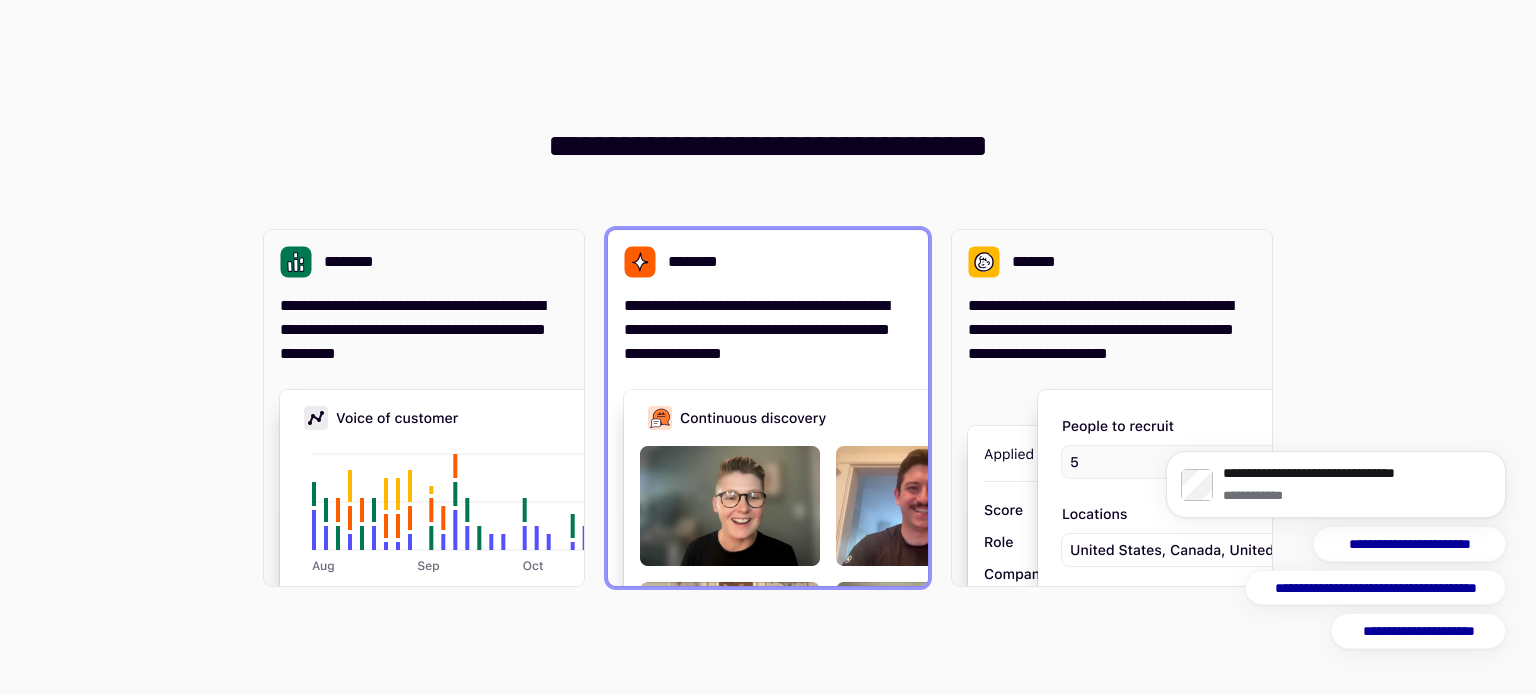 click on "**********" at bounding box center [768, 330] 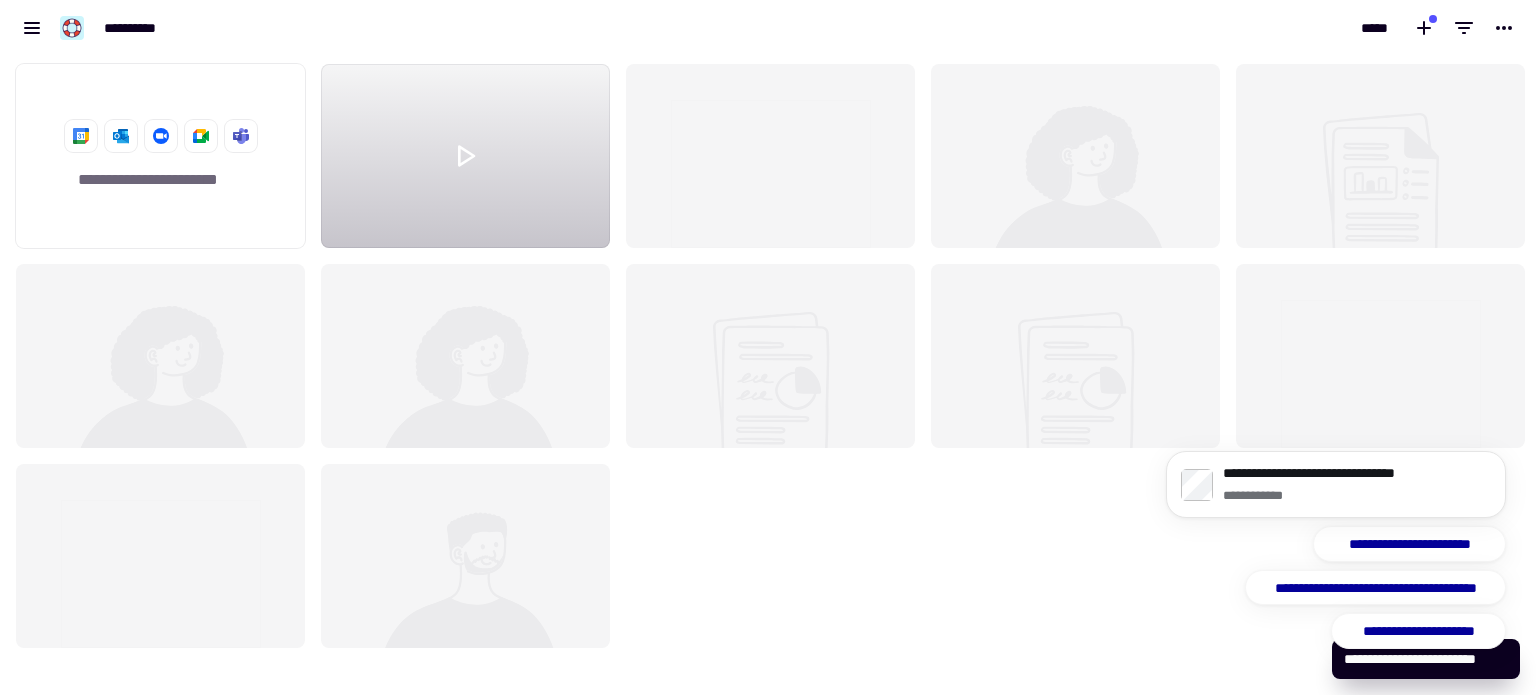 scroll, scrollTop: 16, scrollLeft: 16, axis: both 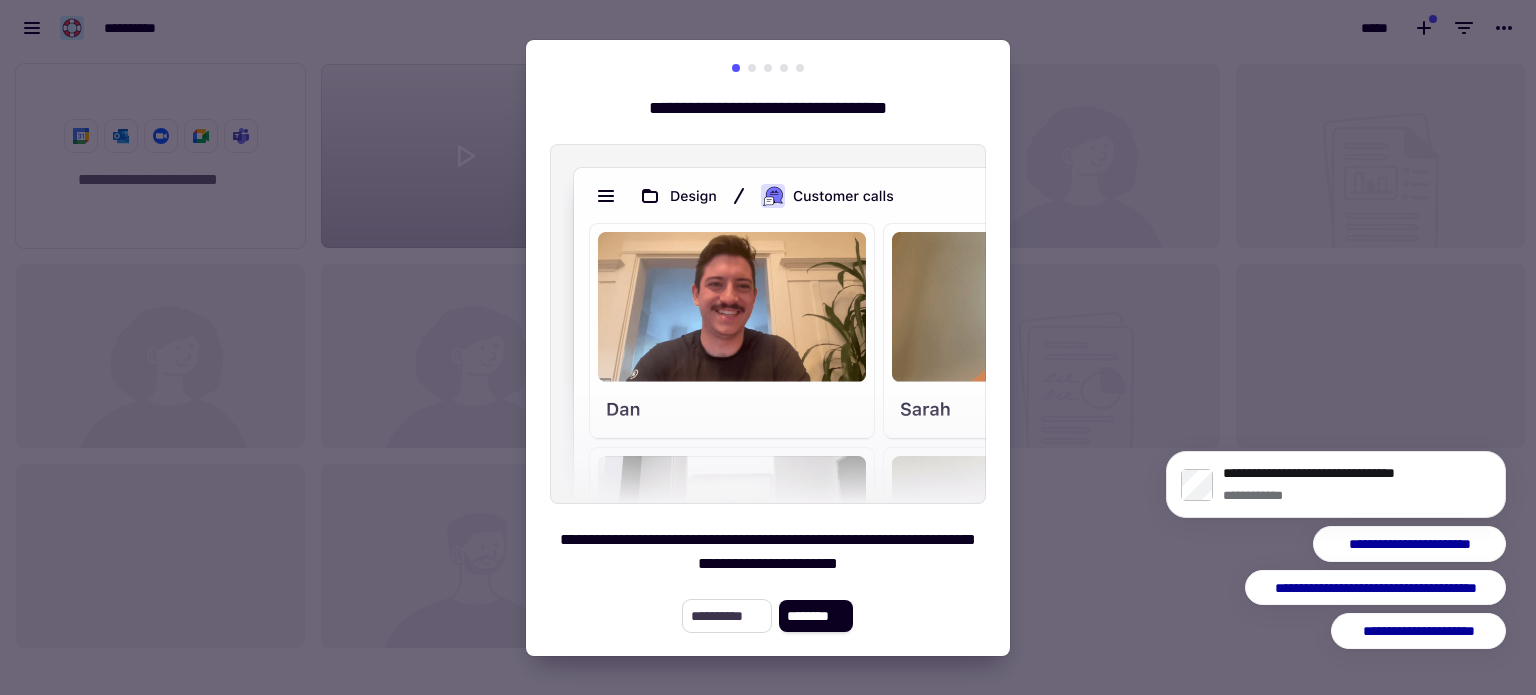 click on "**********" 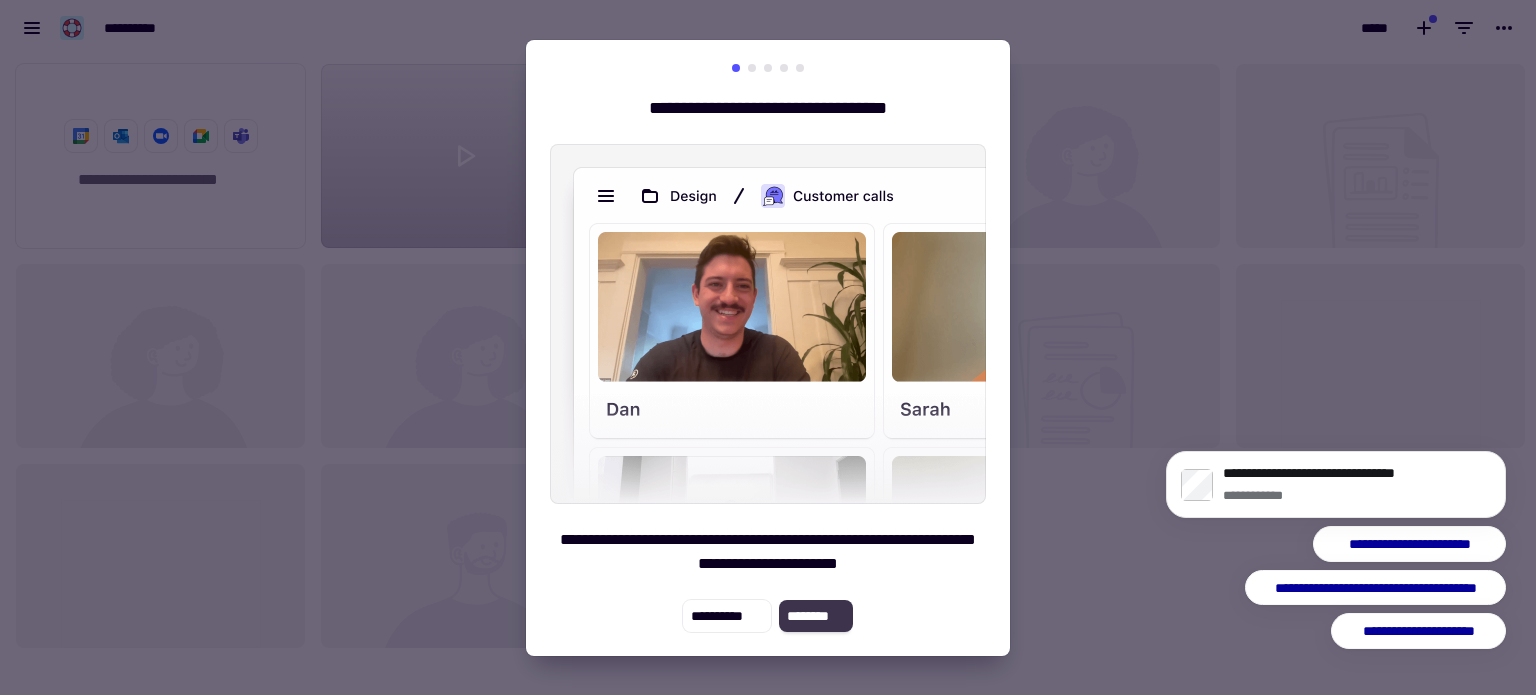 click on "********" 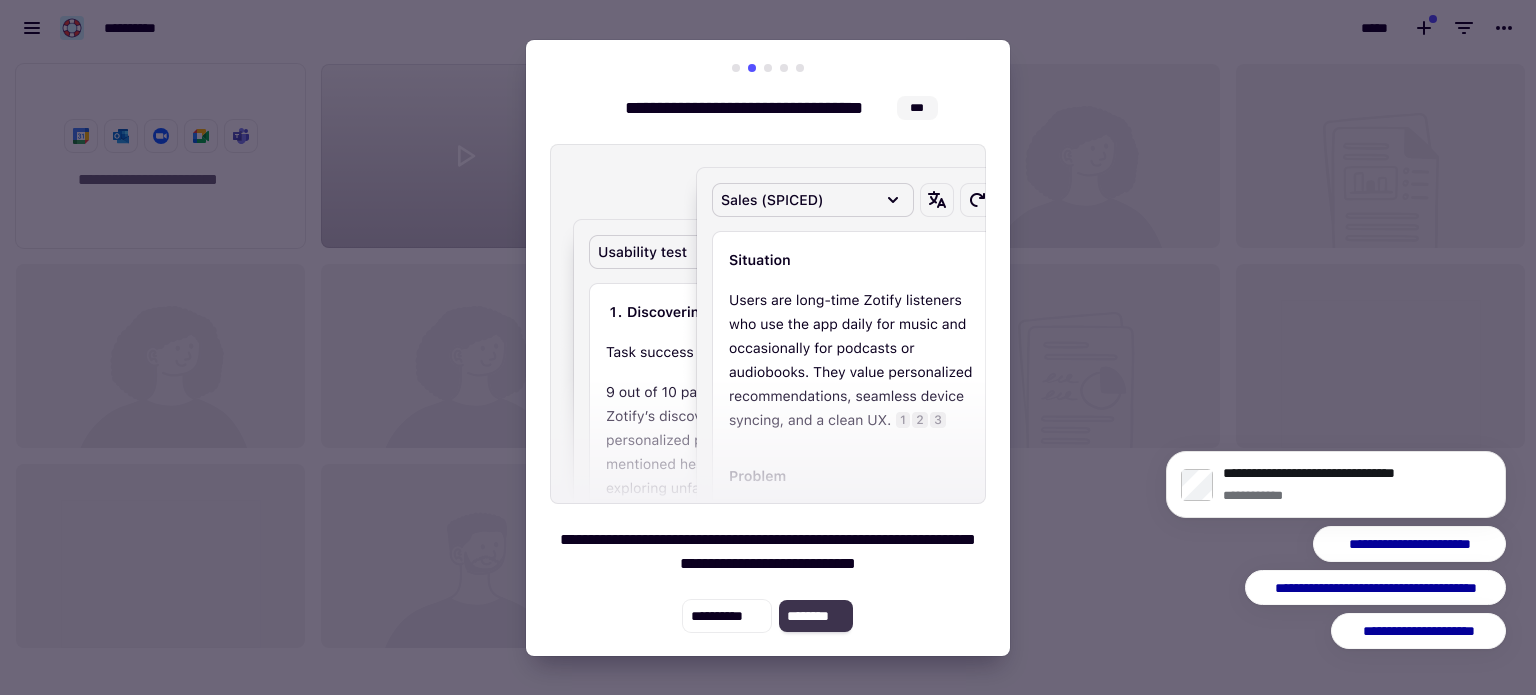 click on "********" 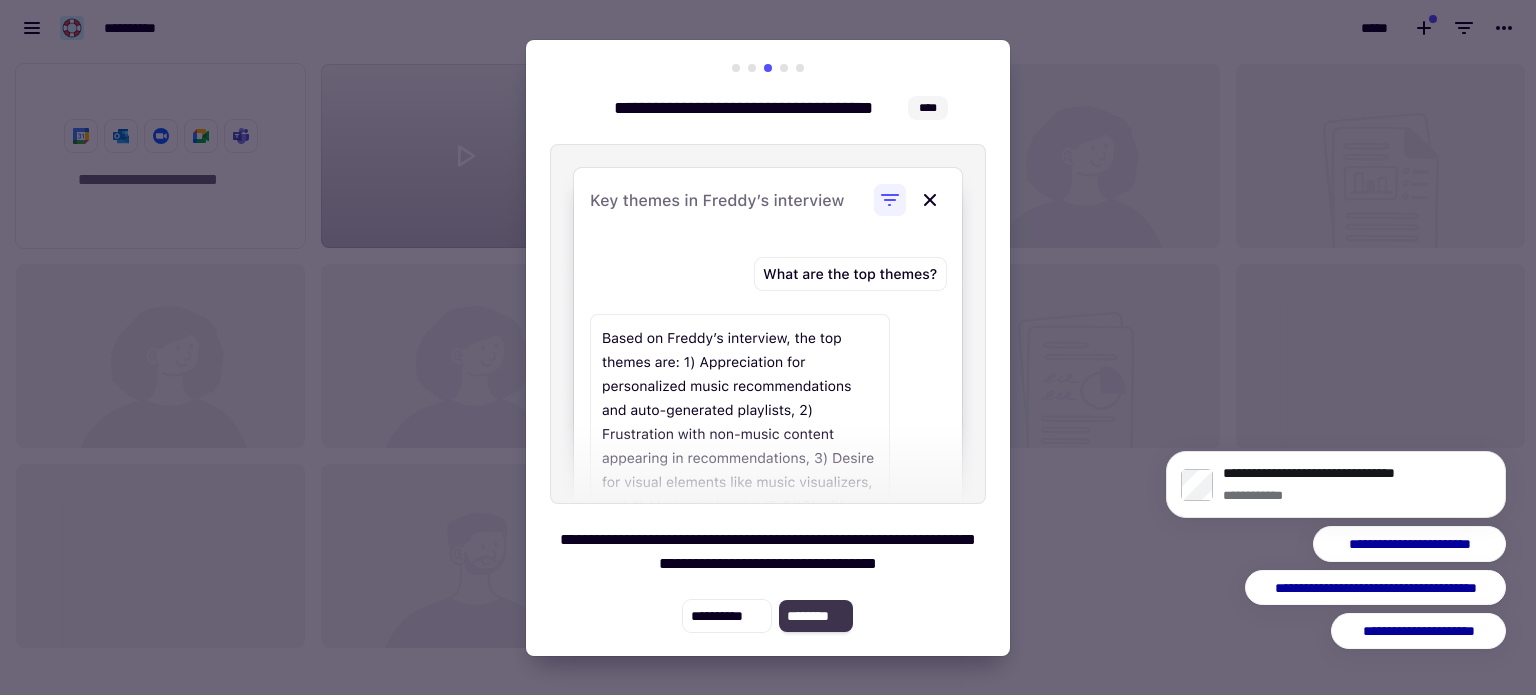 click on "********" 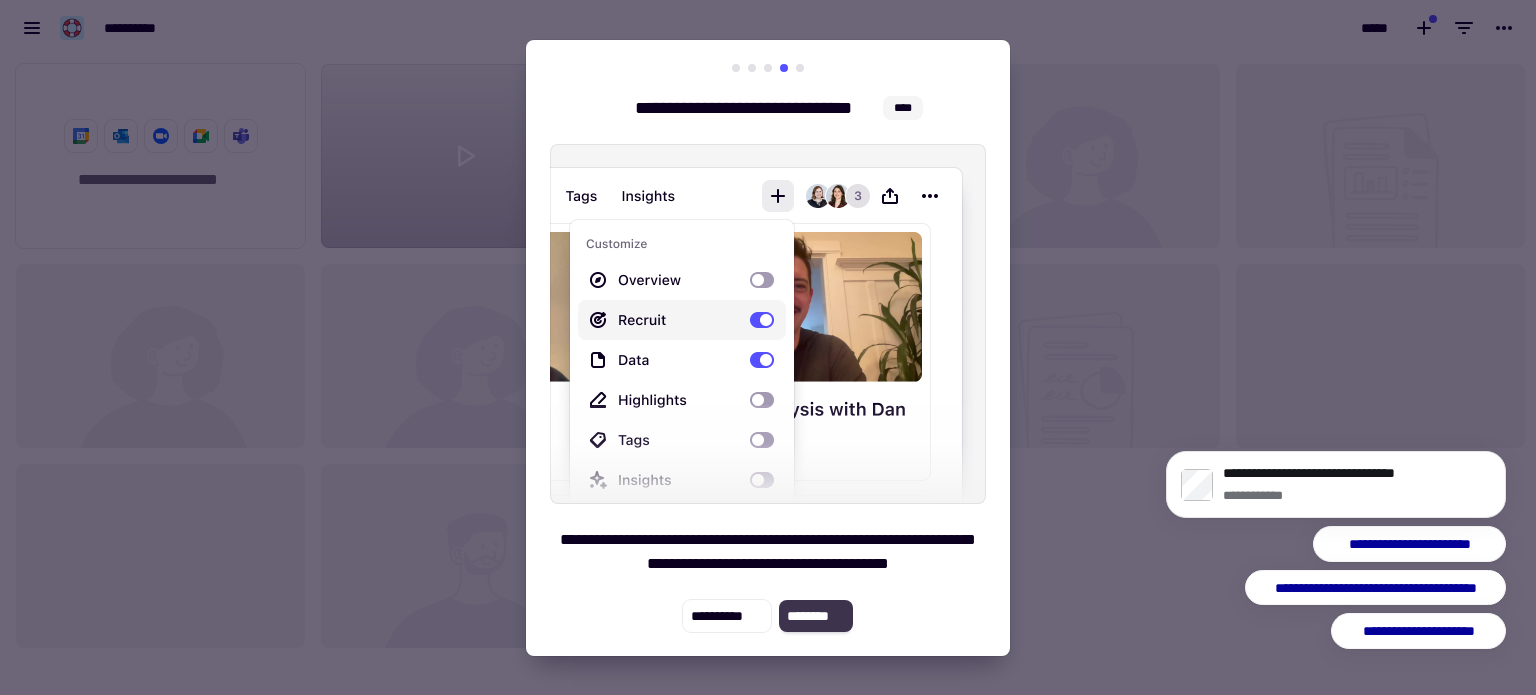 click on "********" 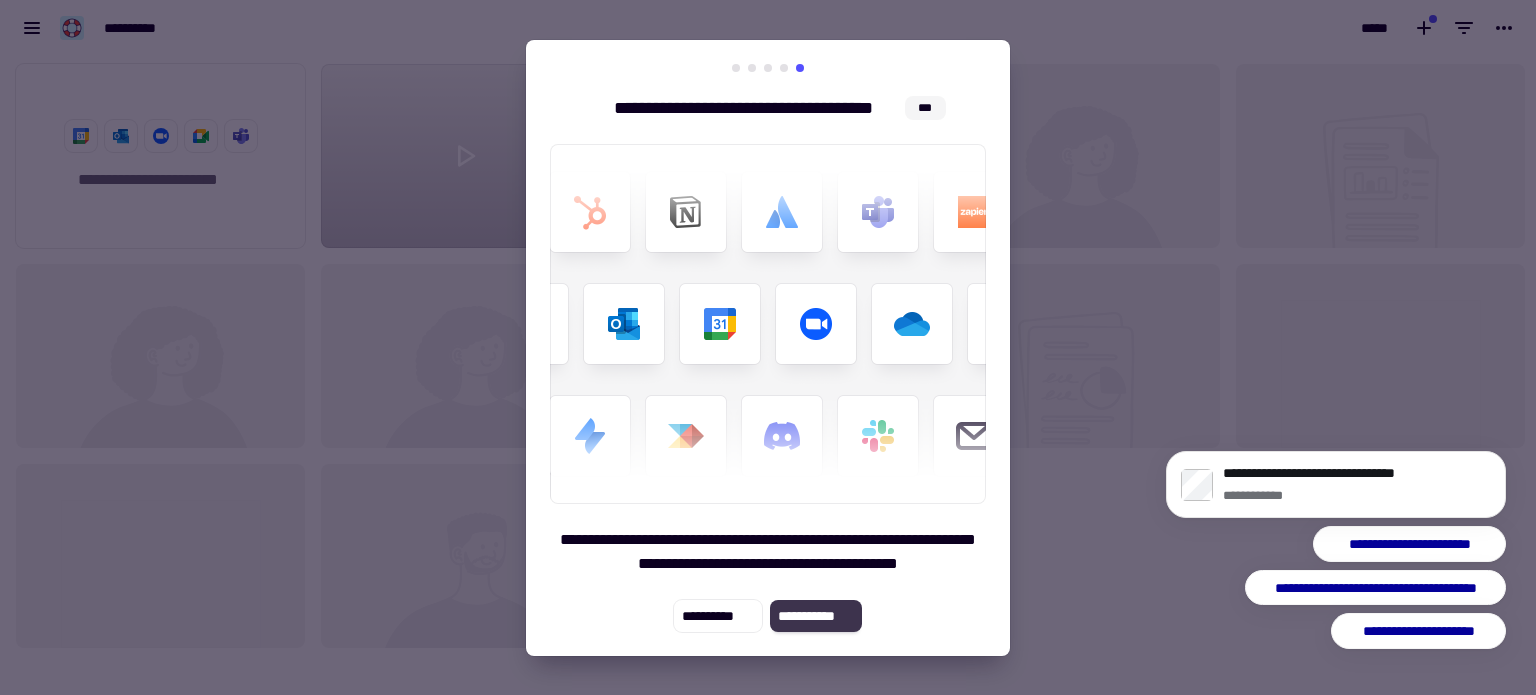 click on "**********" 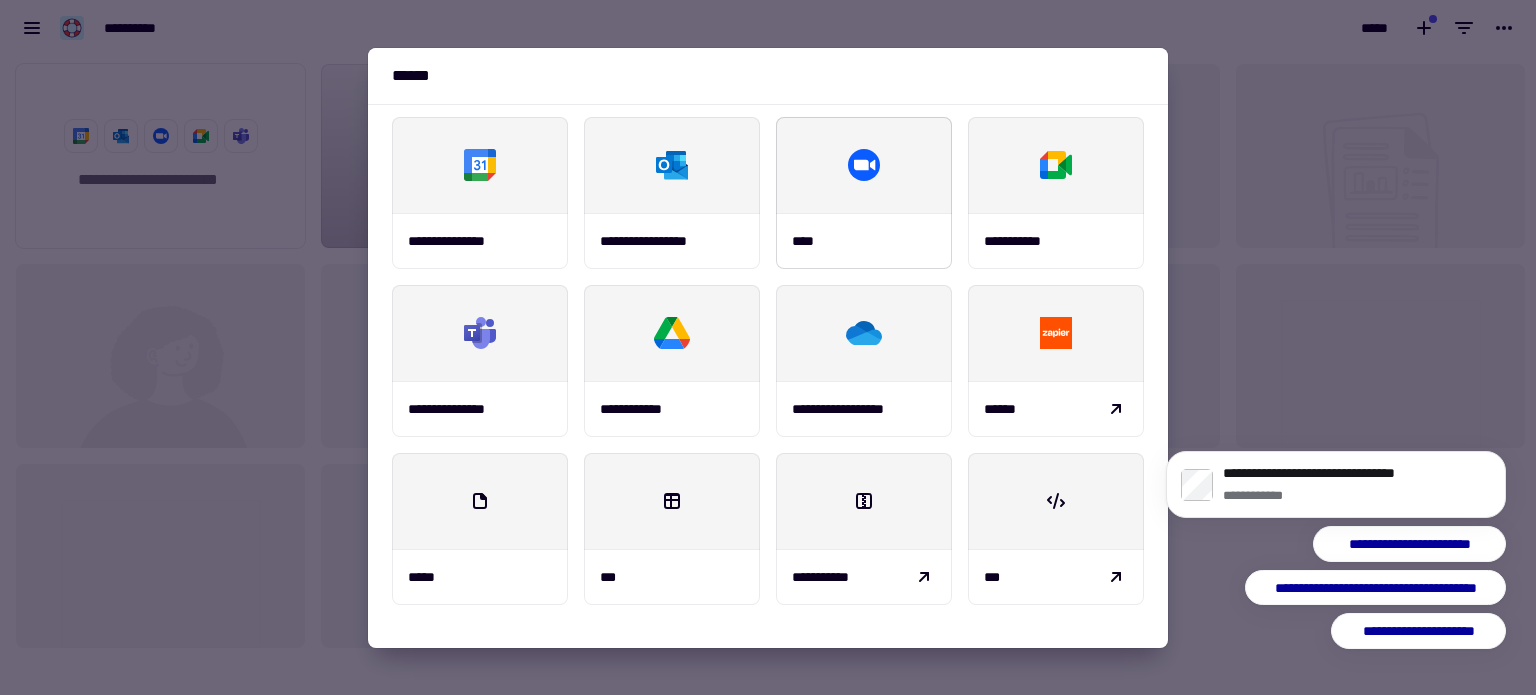 scroll, scrollTop: 257, scrollLeft: 0, axis: vertical 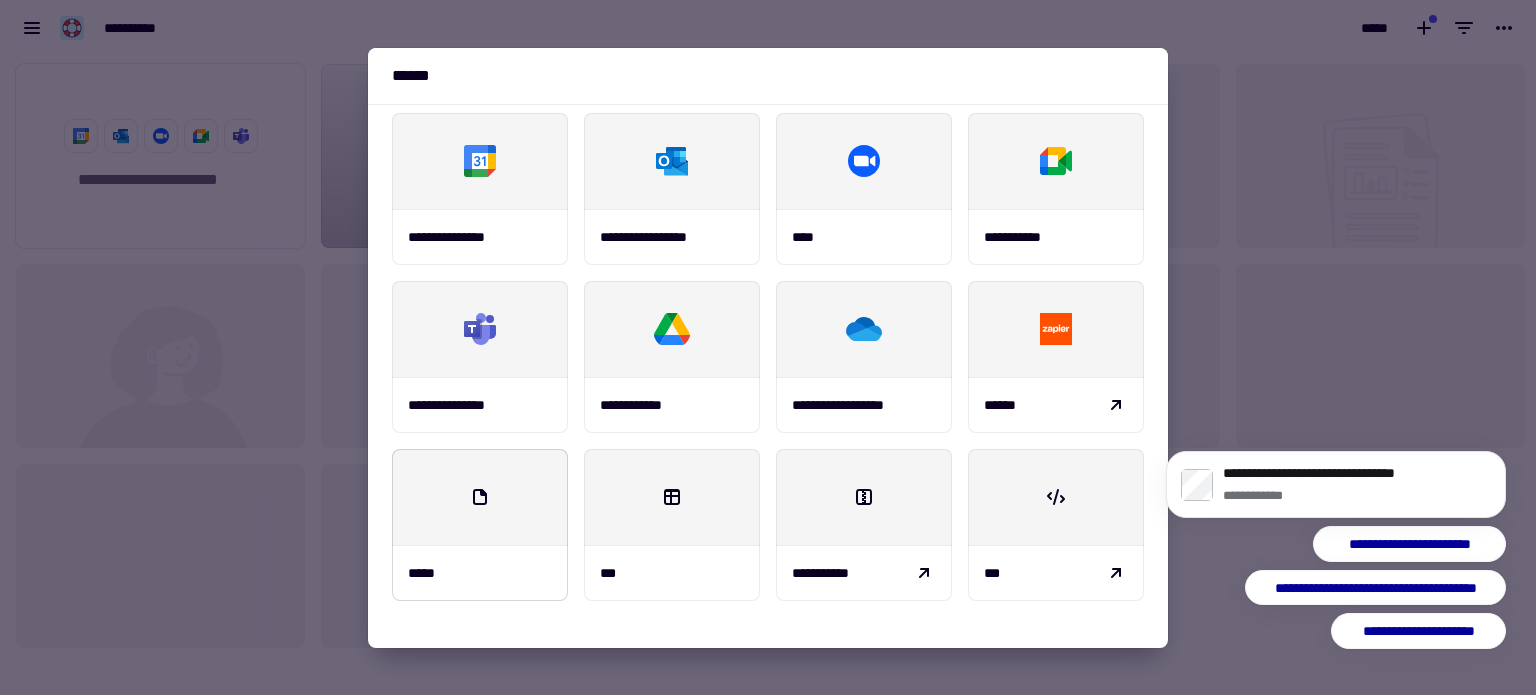 click 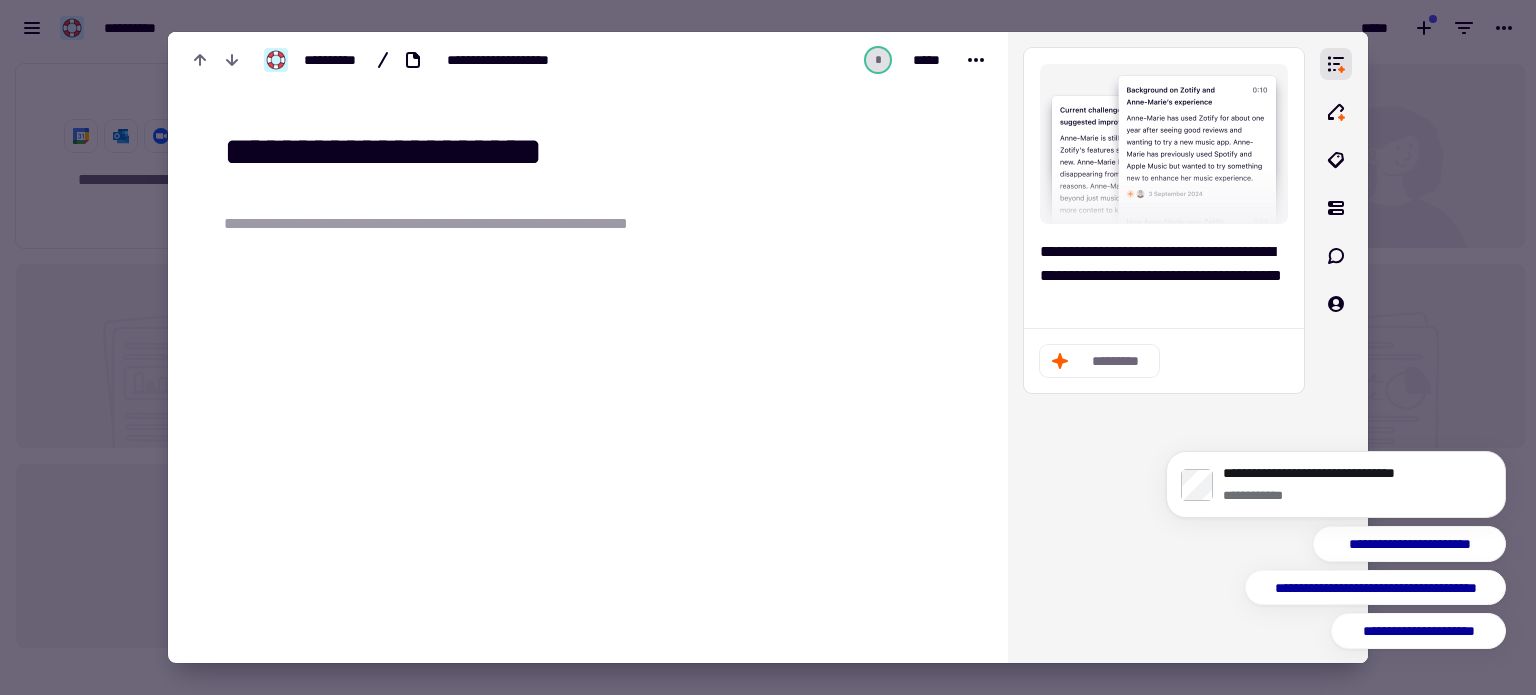 type on "**********" 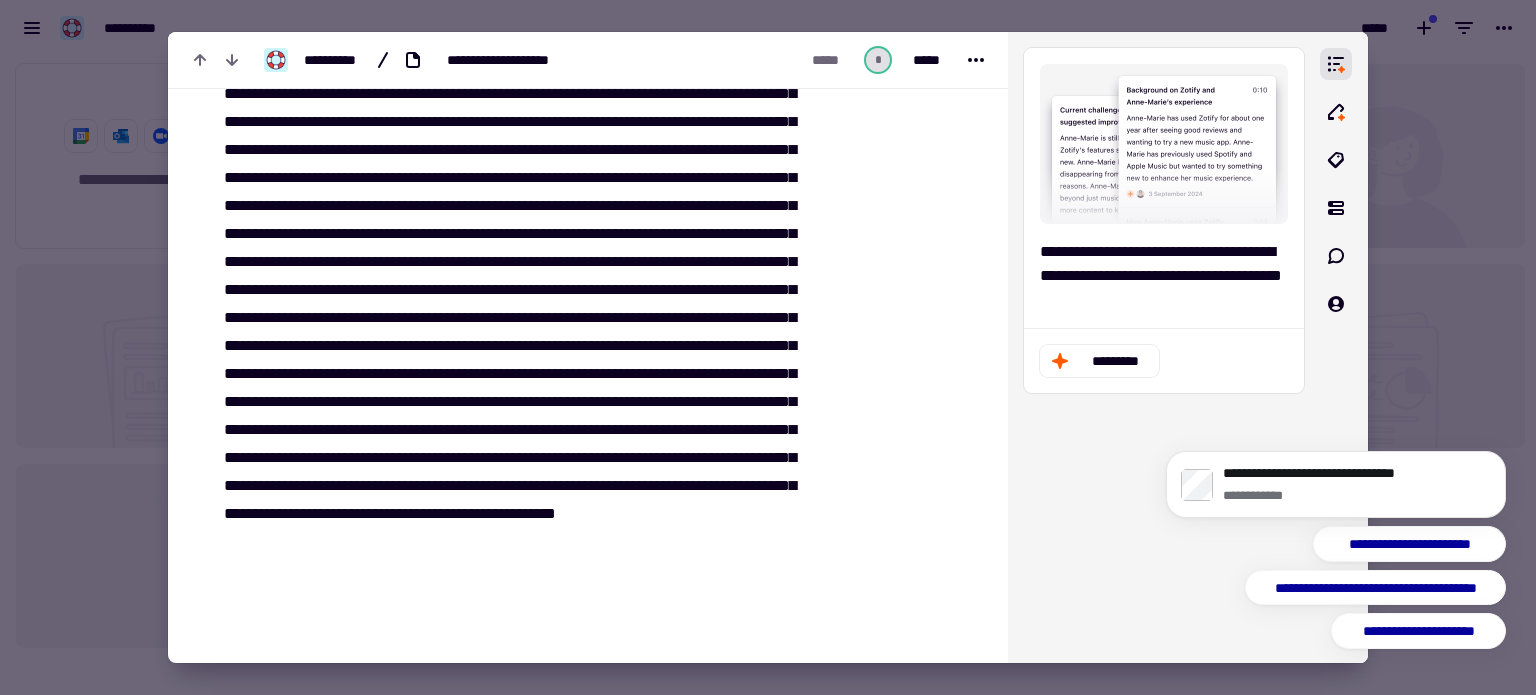 scroll, scrollTop: 0, scrollLeft: 0, axis: both 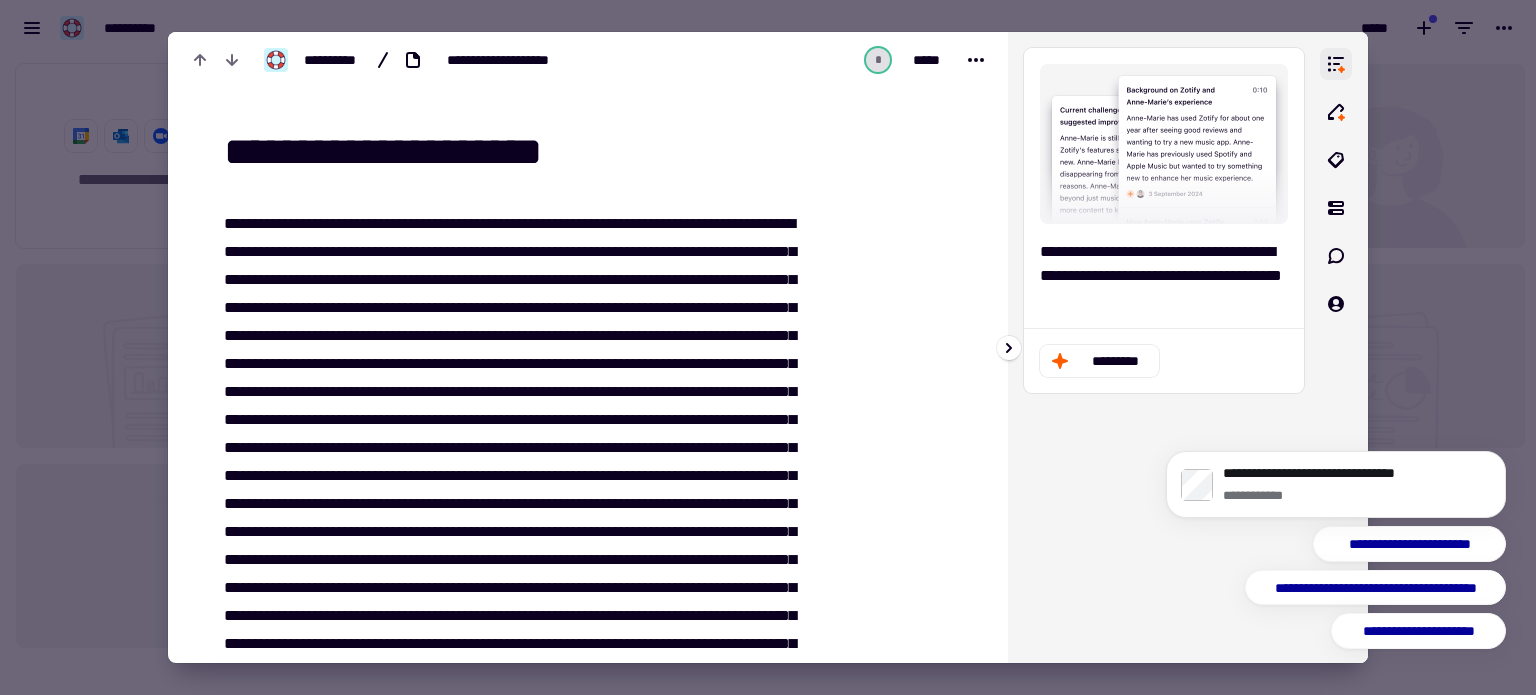 click 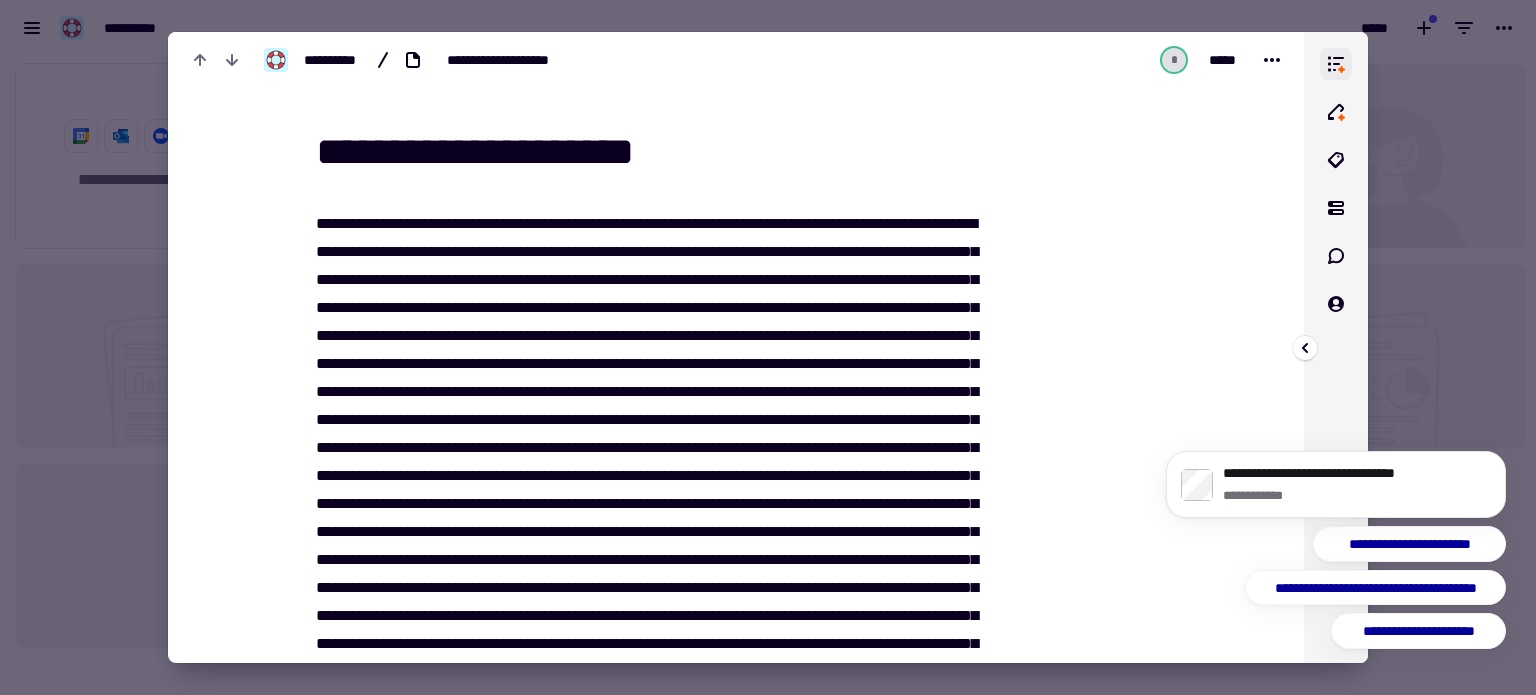 click 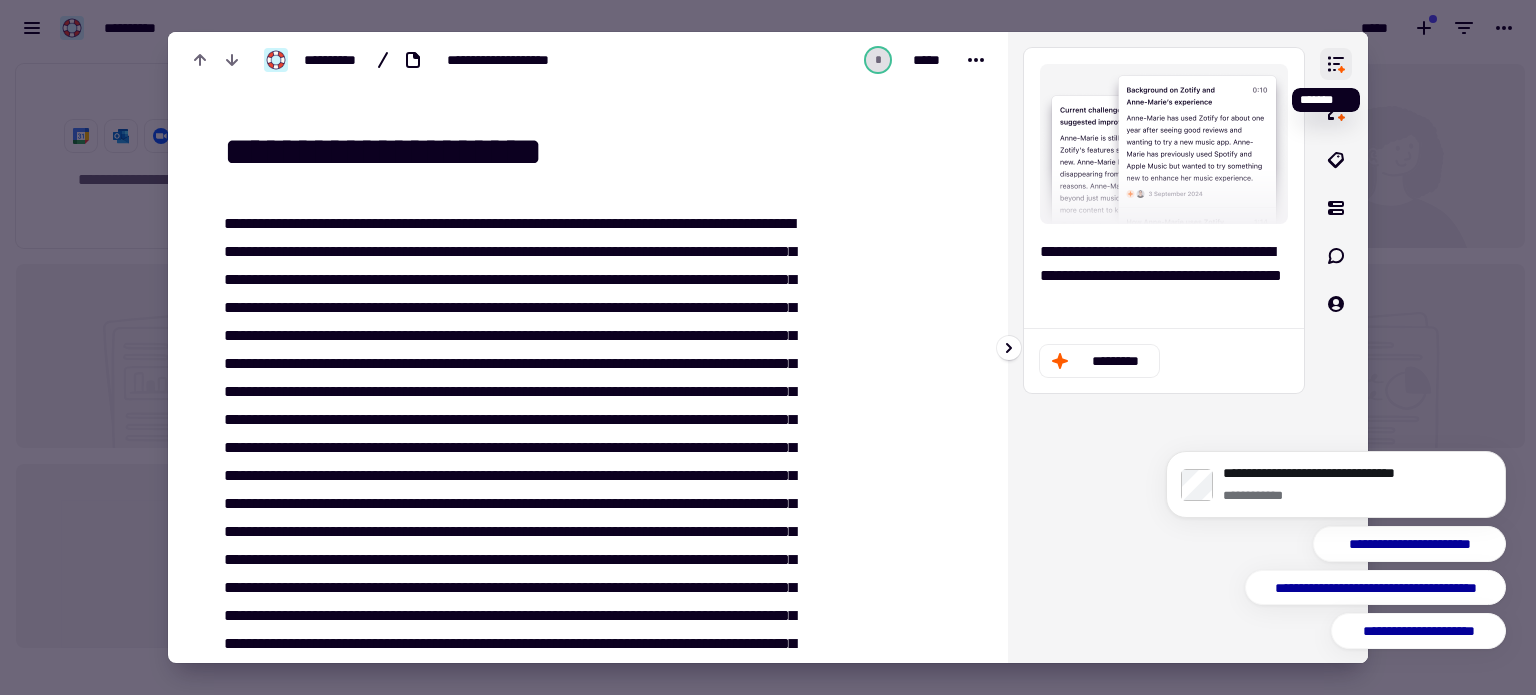 click 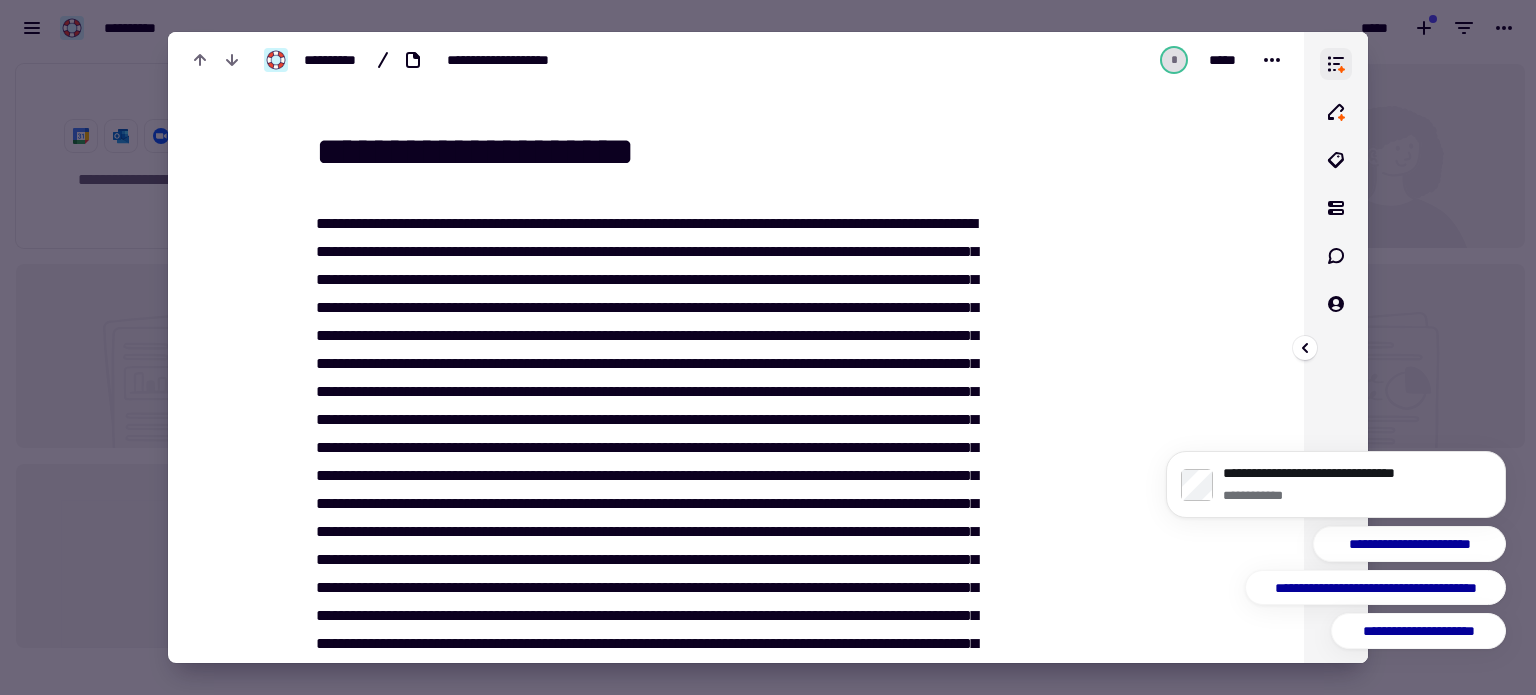 click 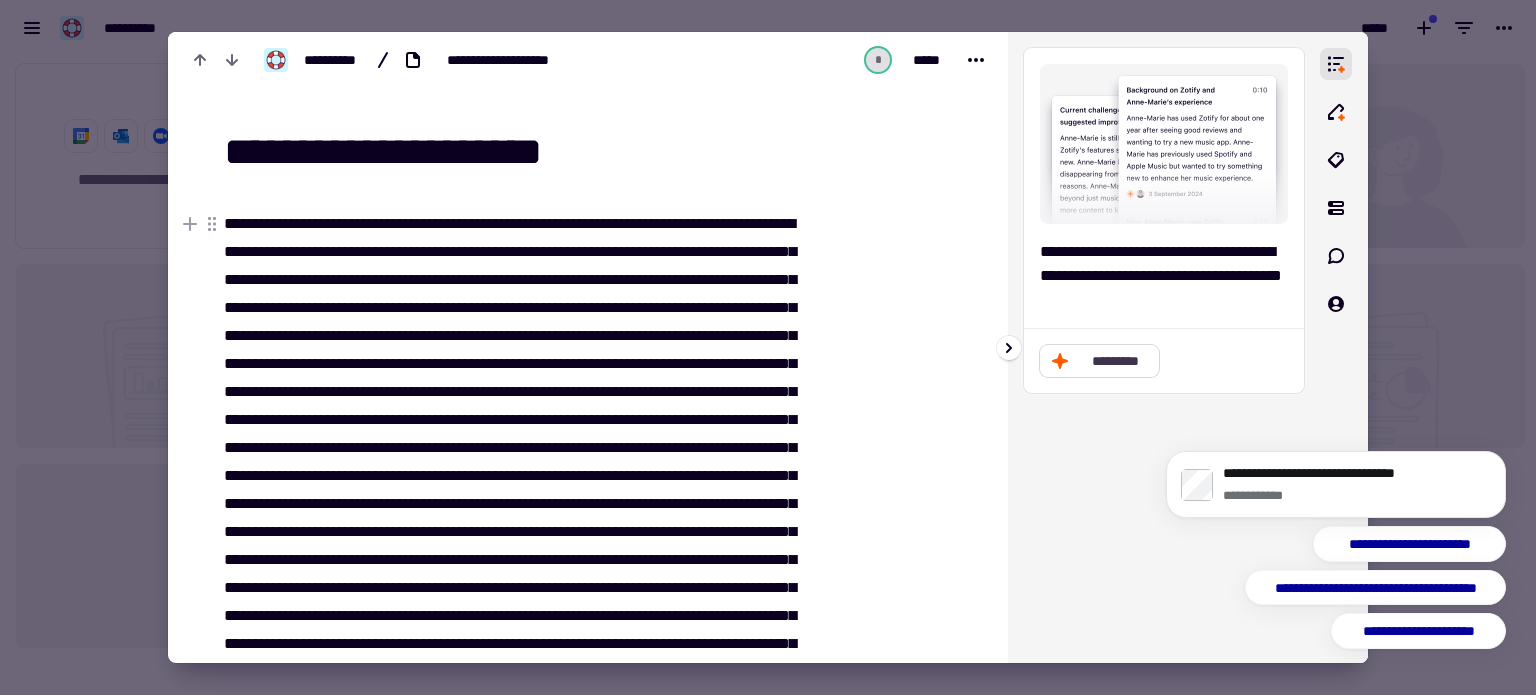 click on "*********" 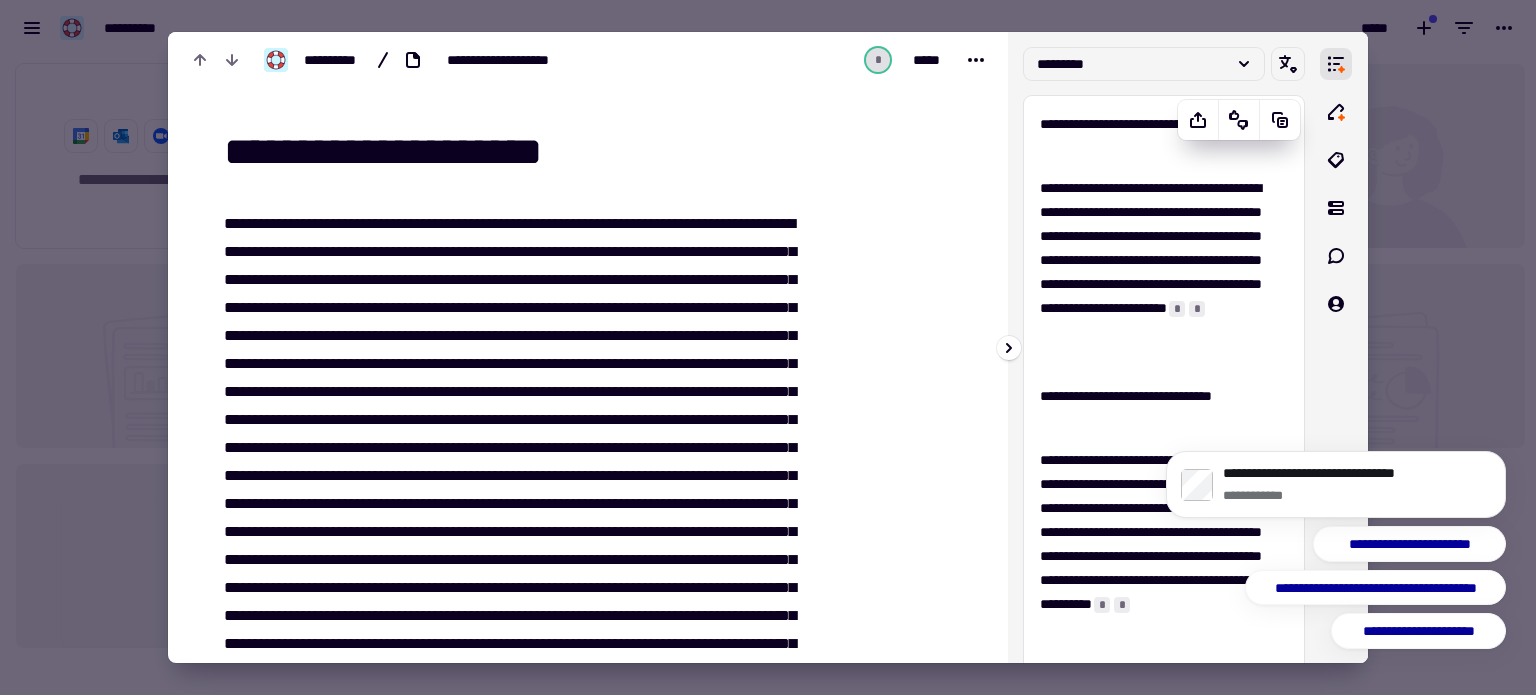scroll, scrollTop: 0, scrollLeft: 0, axis: both 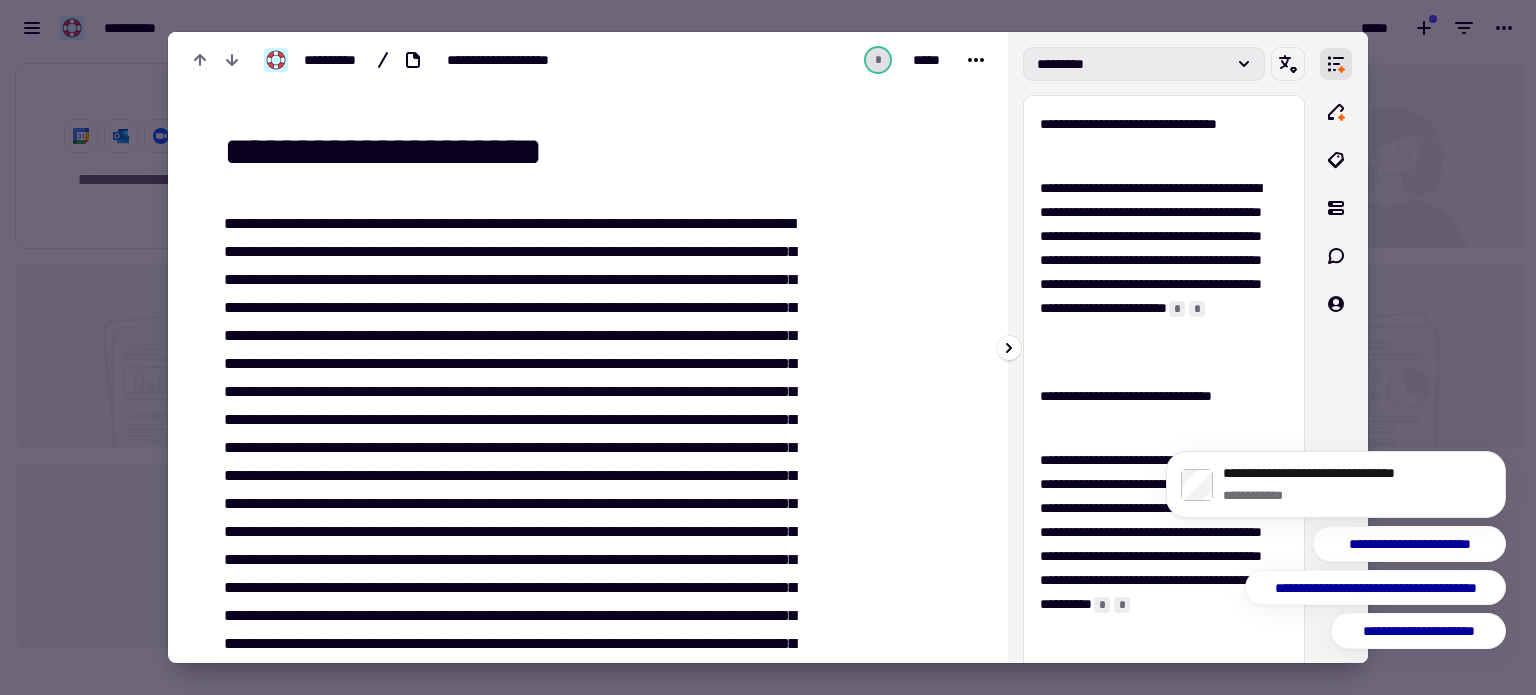 click 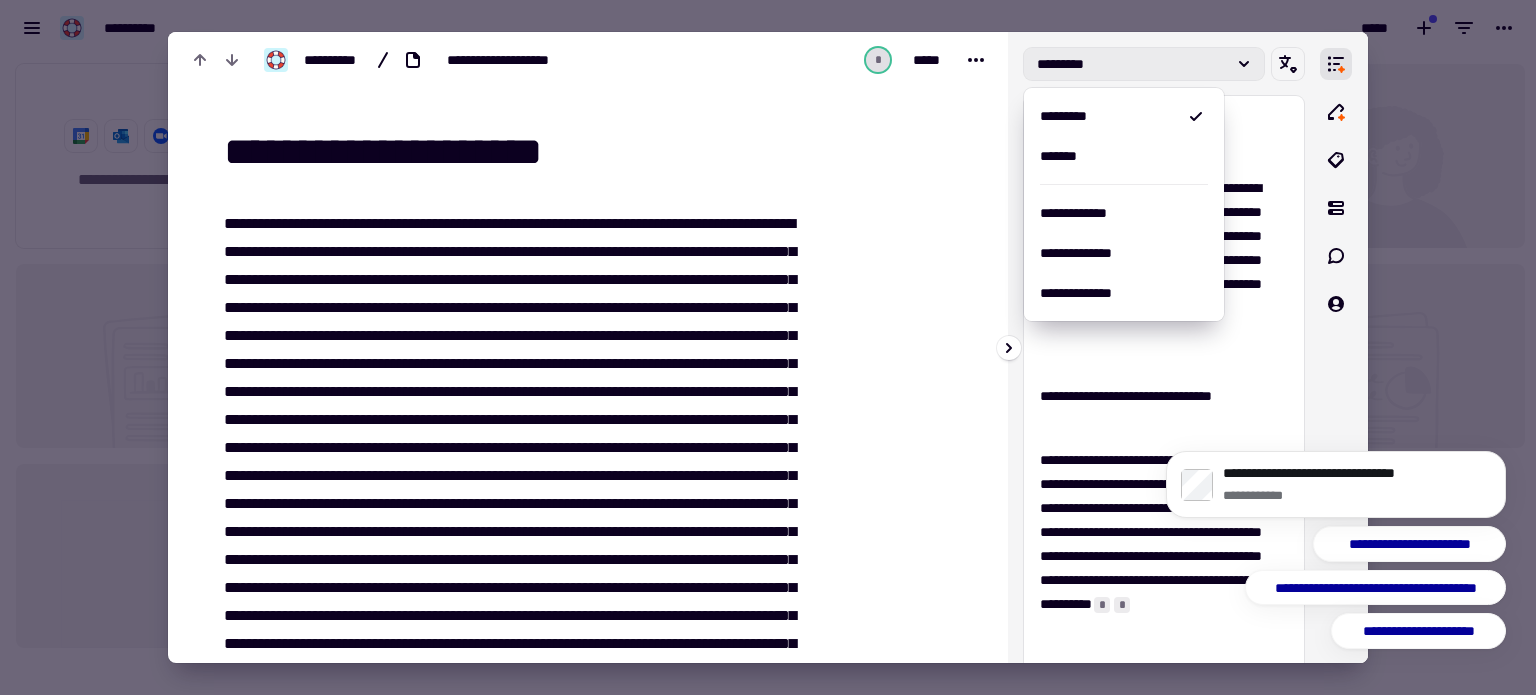 click 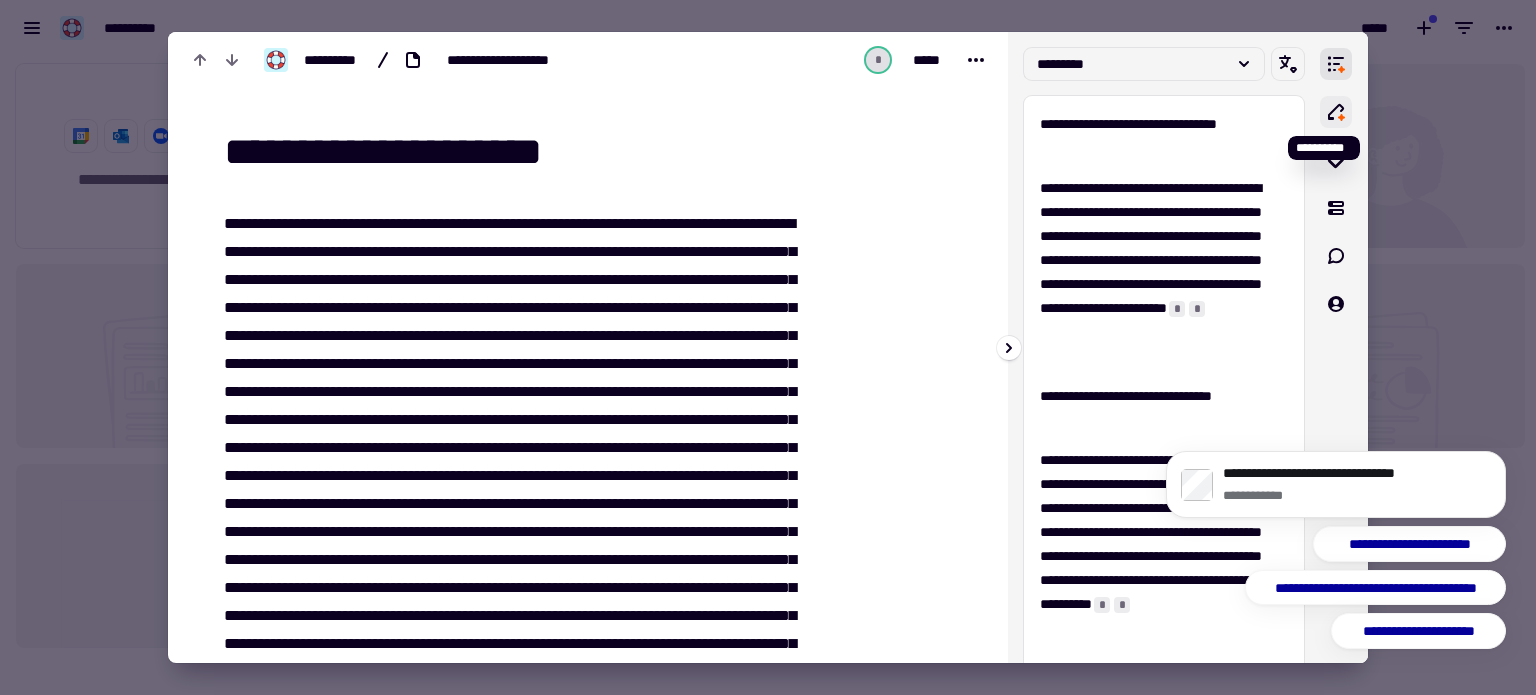click 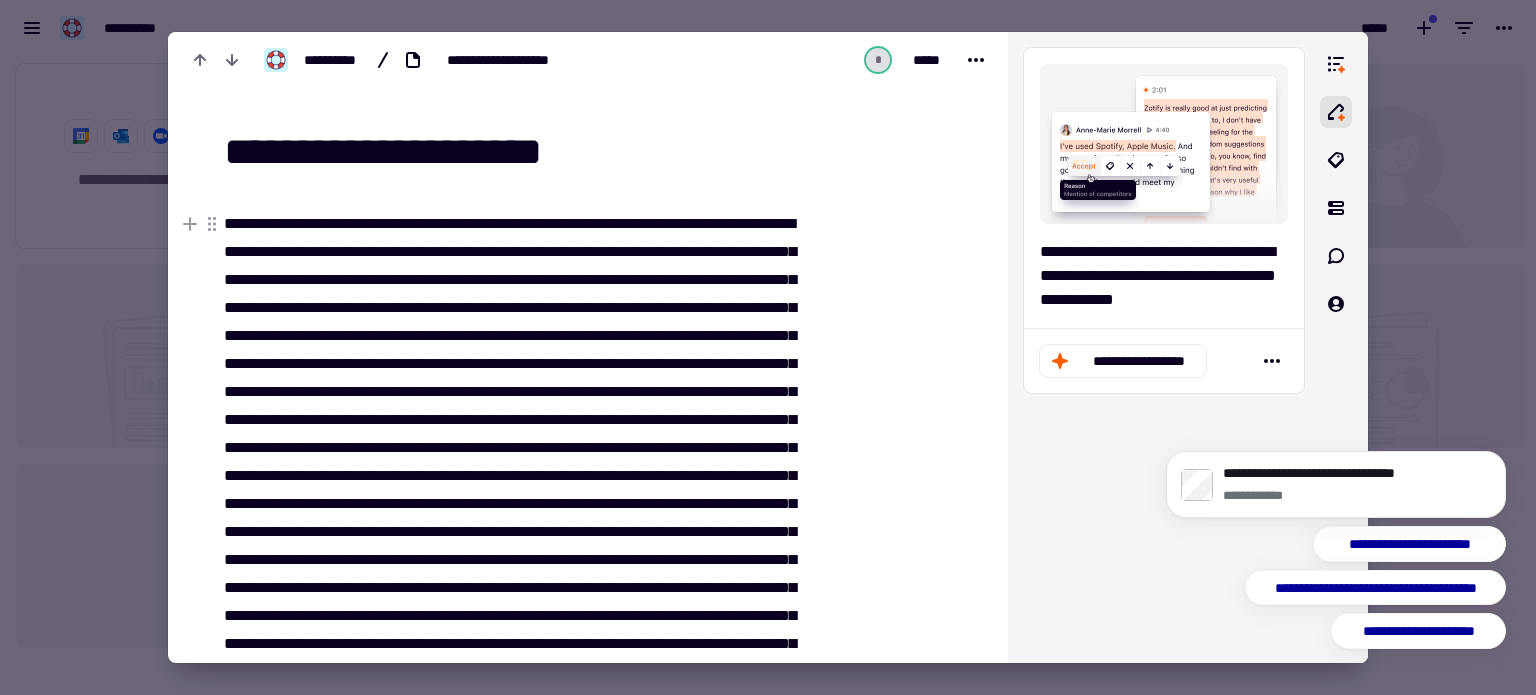 click on "**********" at bounding box center [1336, 492] 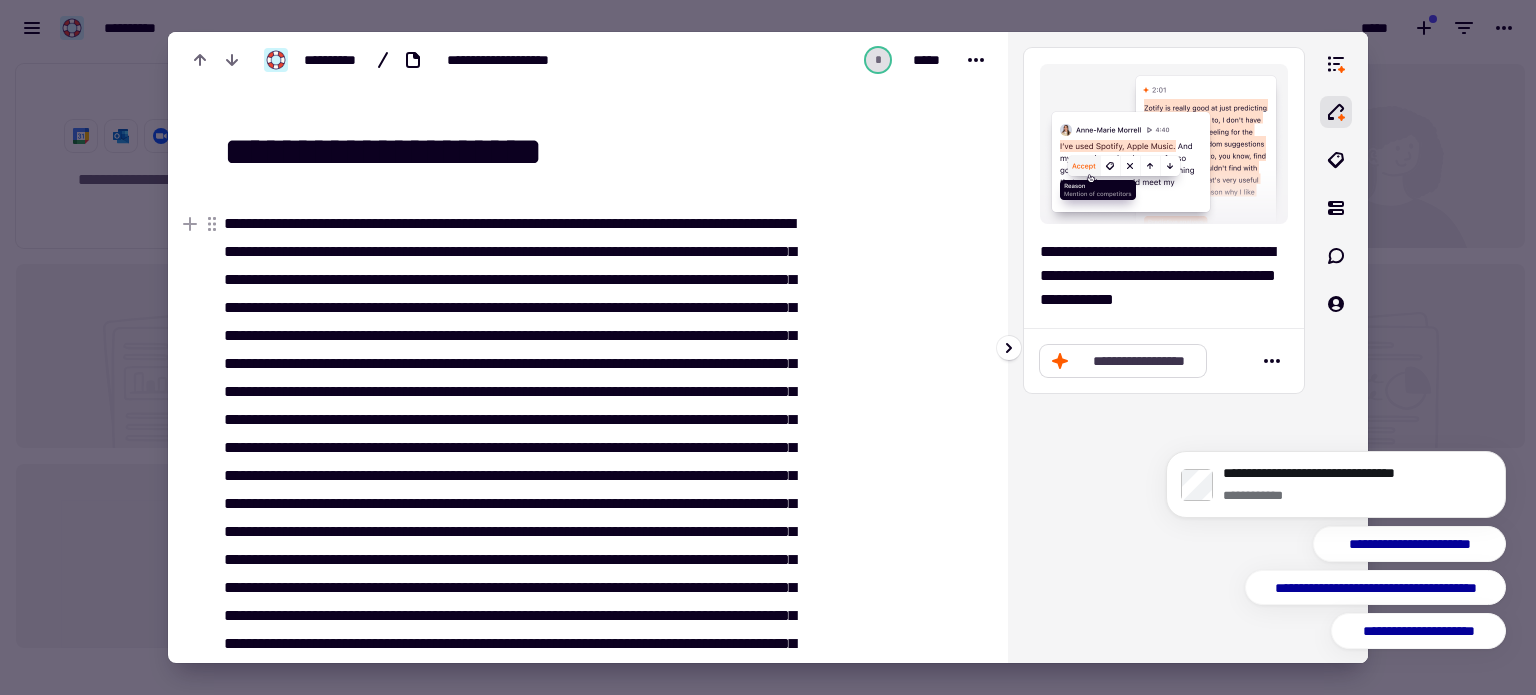 click on "**********" 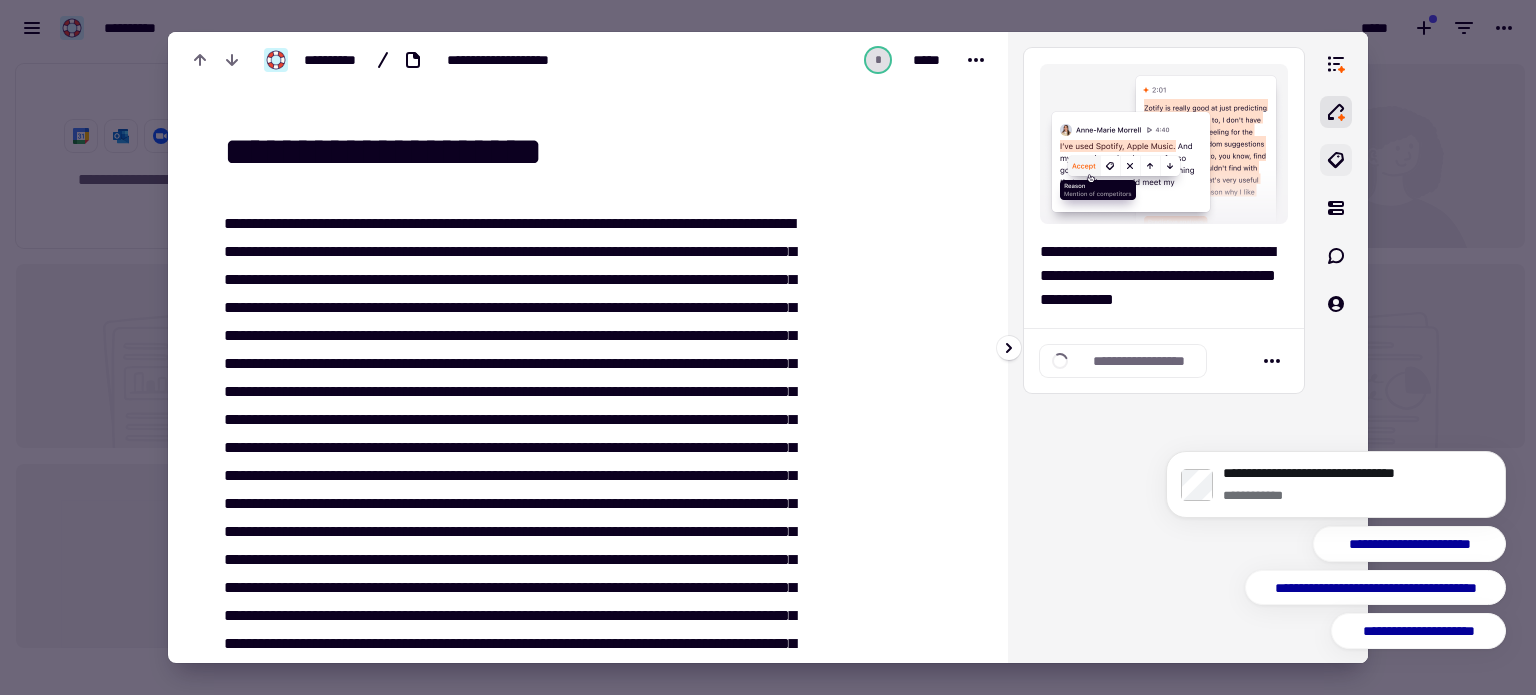 click 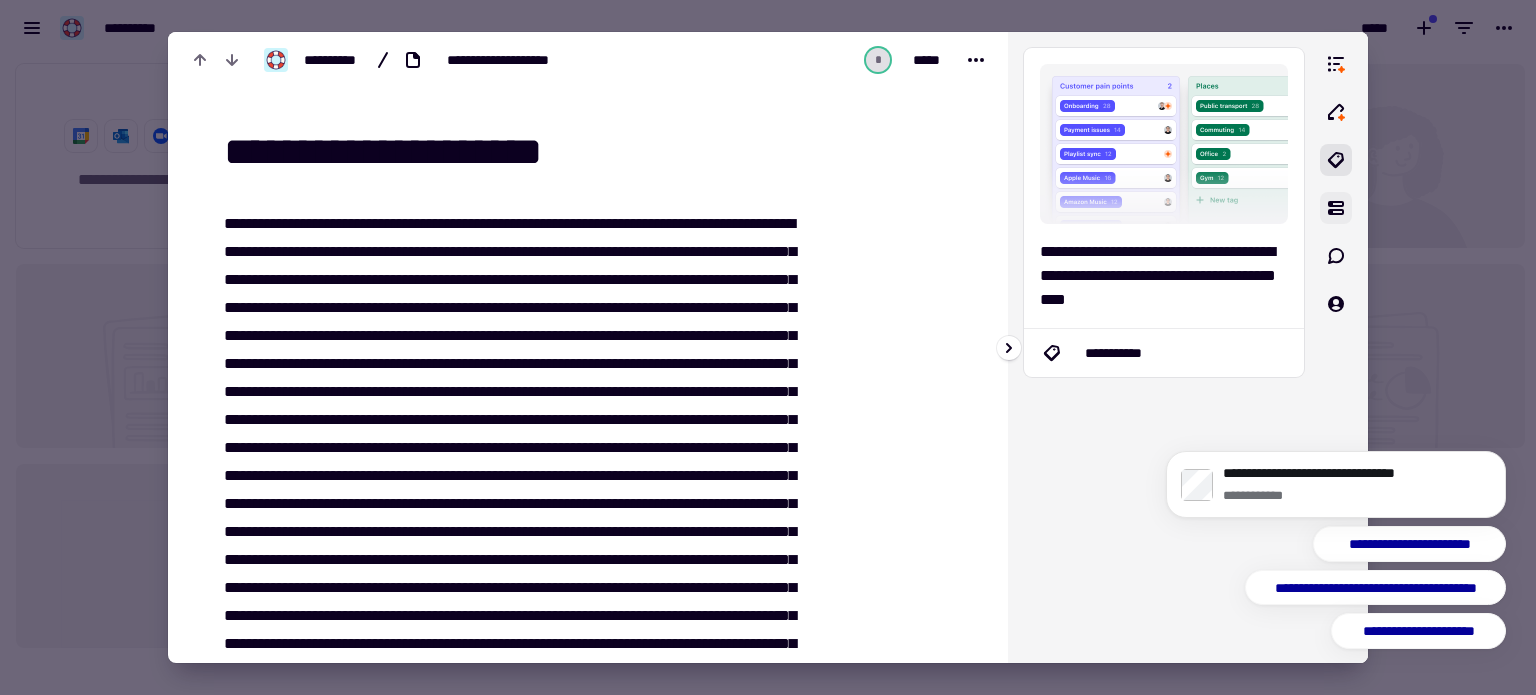 click 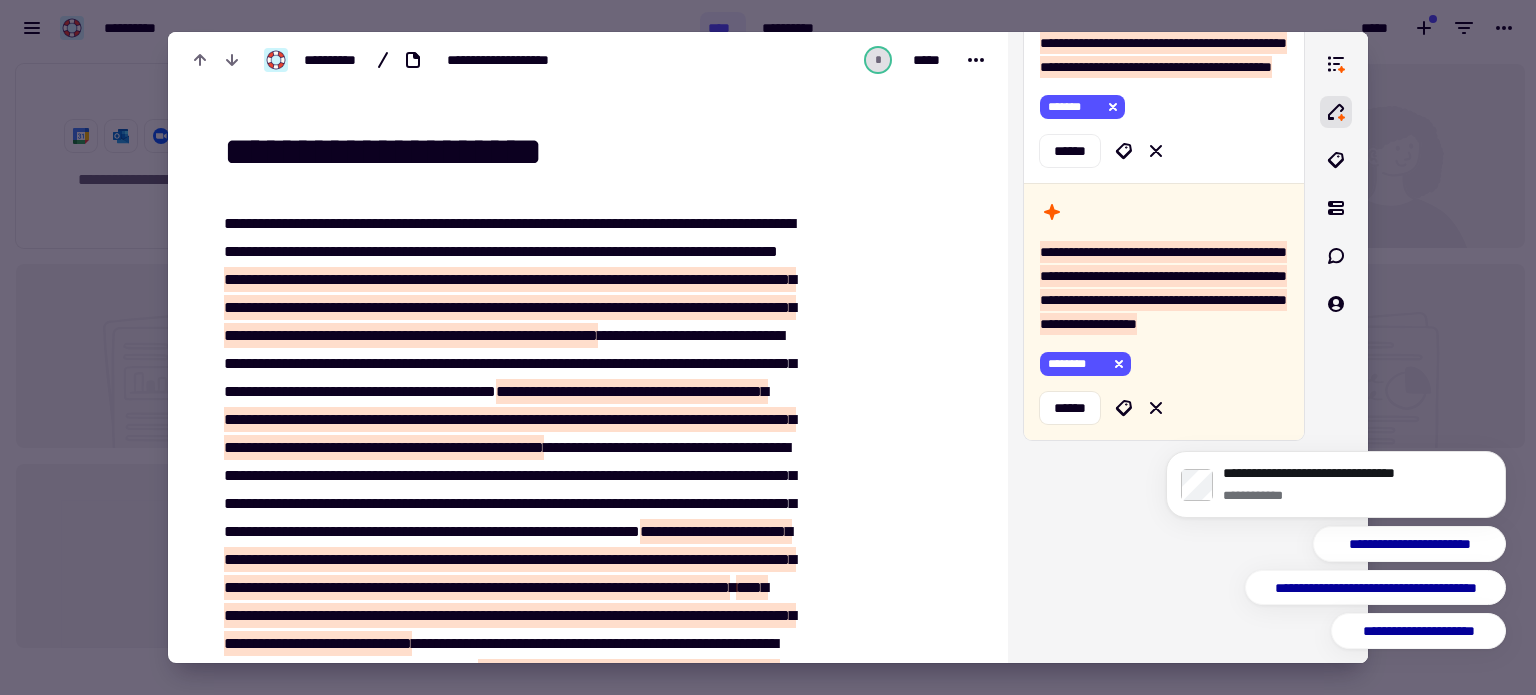 scroll, scrollTop: 1877, scrollLeft: 0, axis: vertical 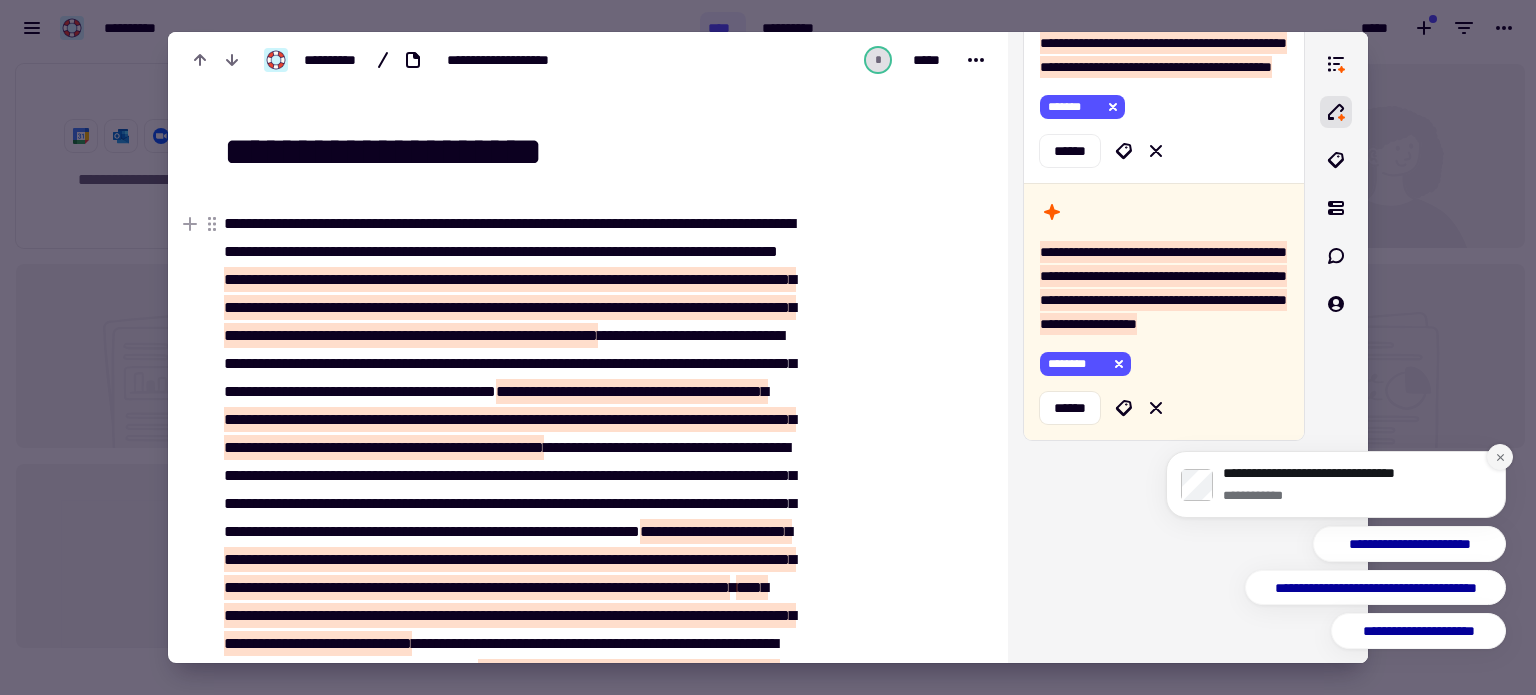 click 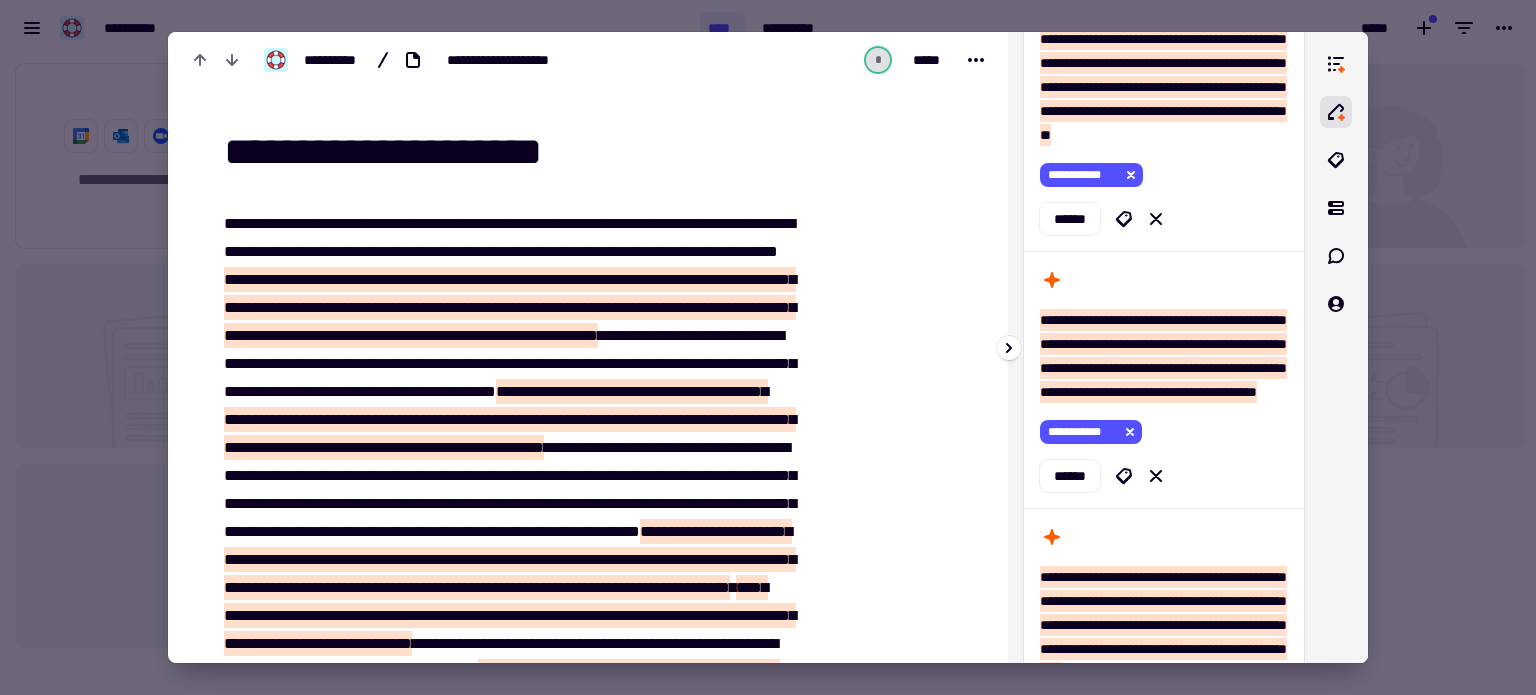 scroll, scrollTop: 345, scrollLeft: 0, axis: vertical 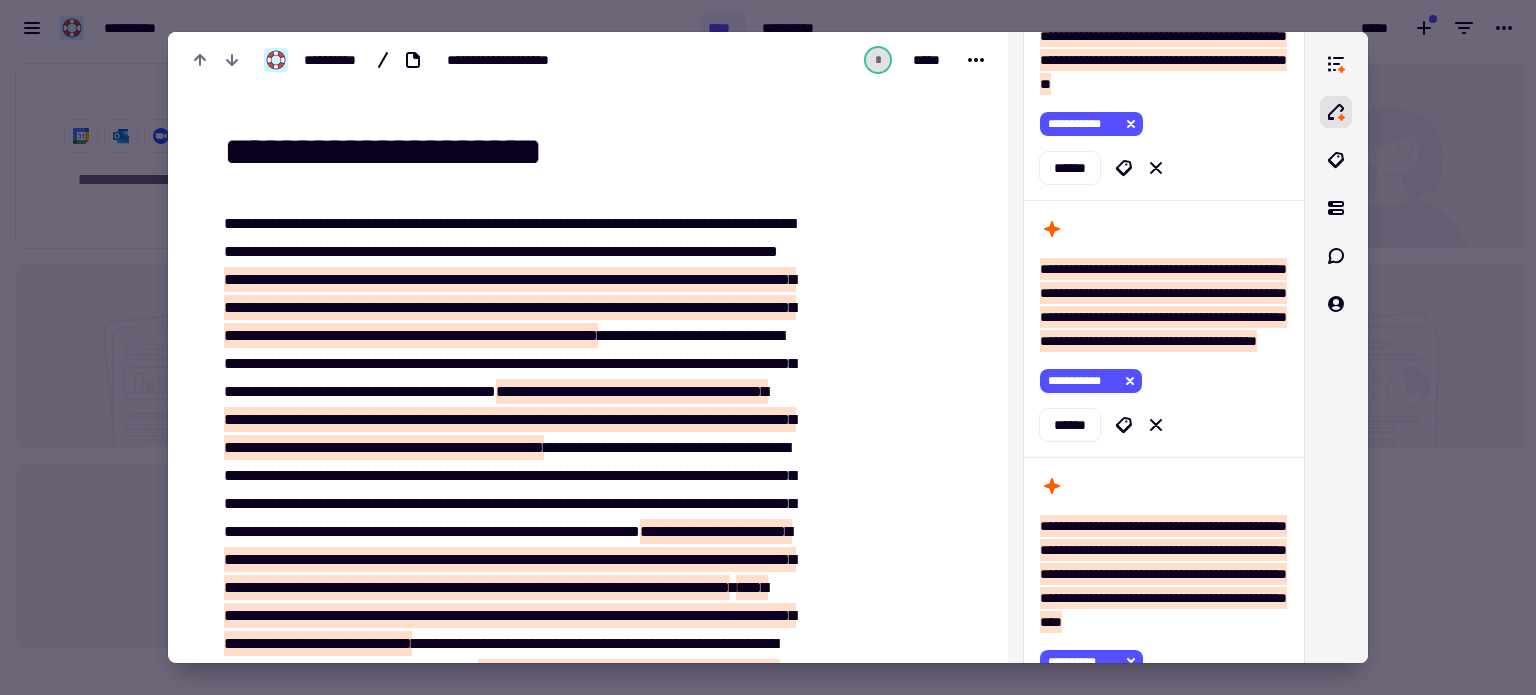 click at bounding box center [768, 347] 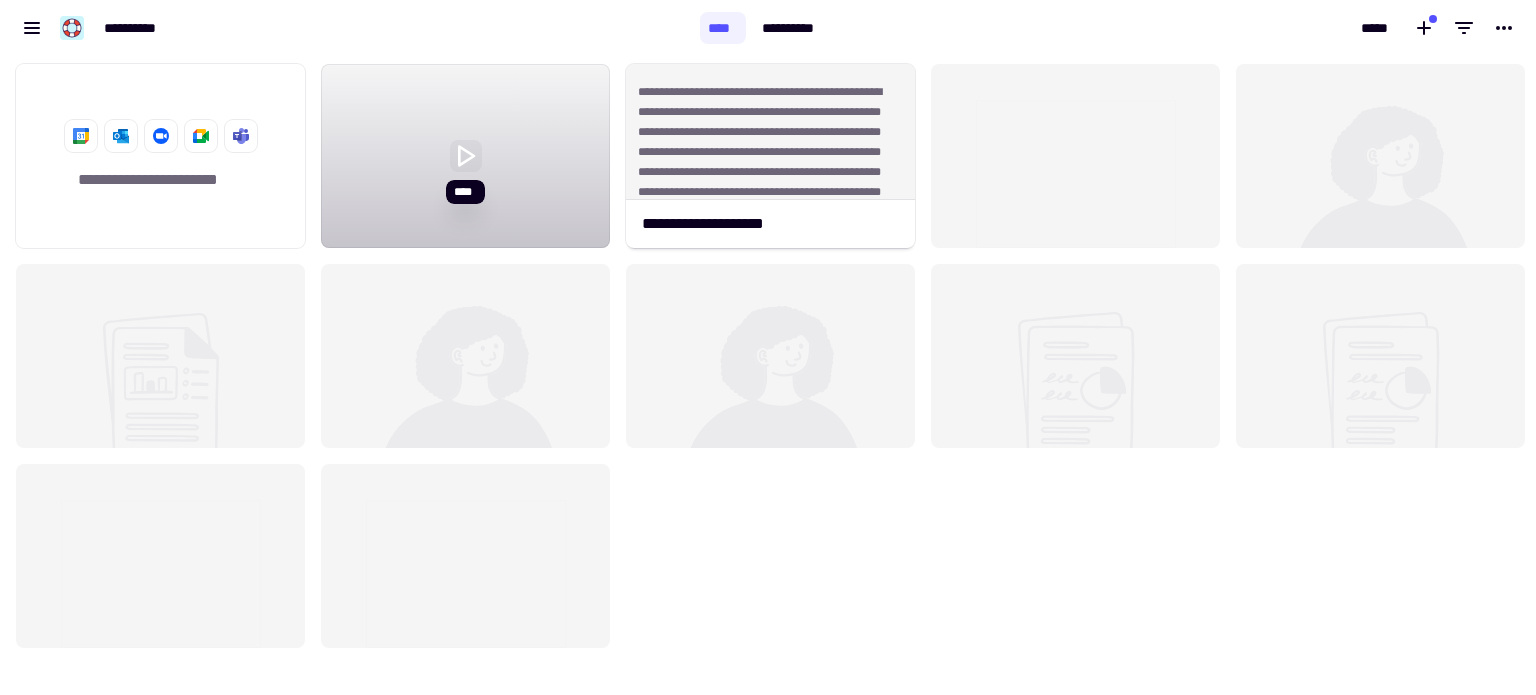 click 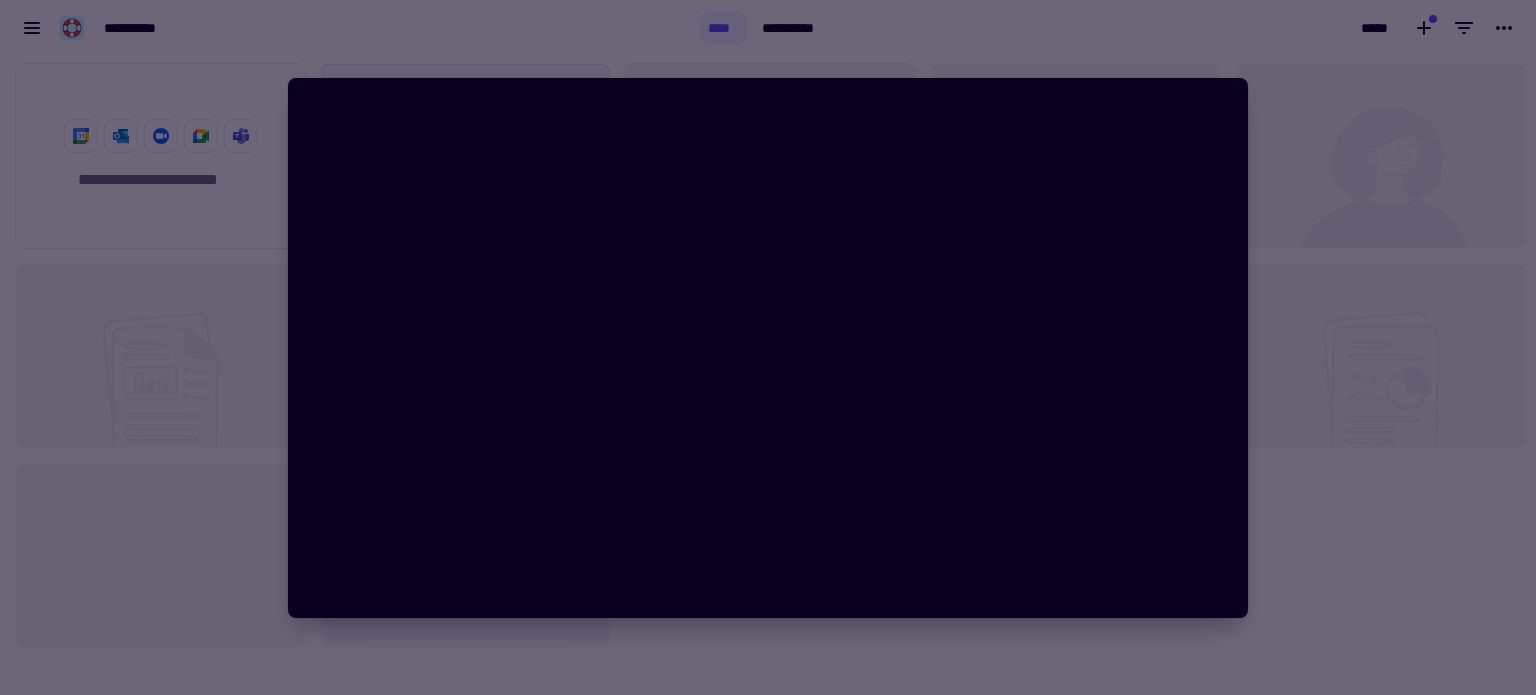 click at bounding box center (768, 347) 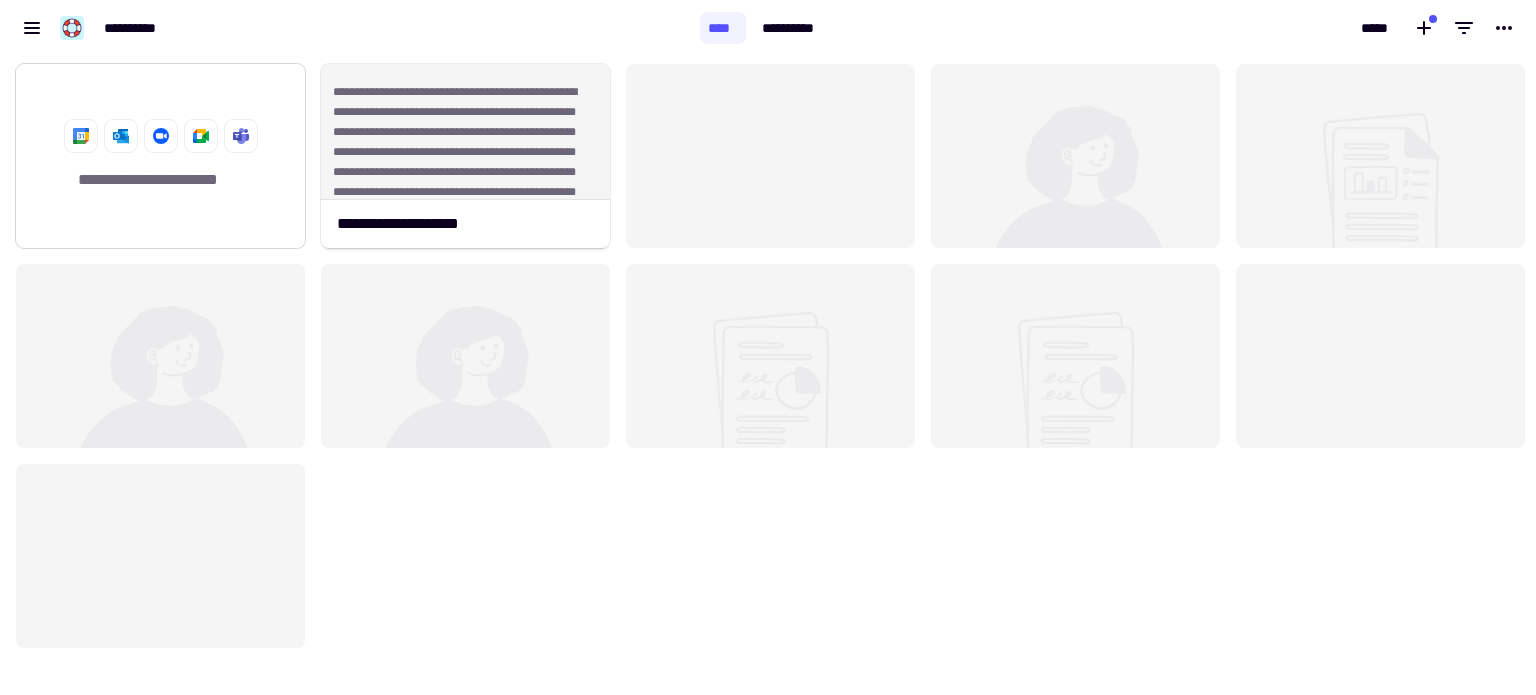 click 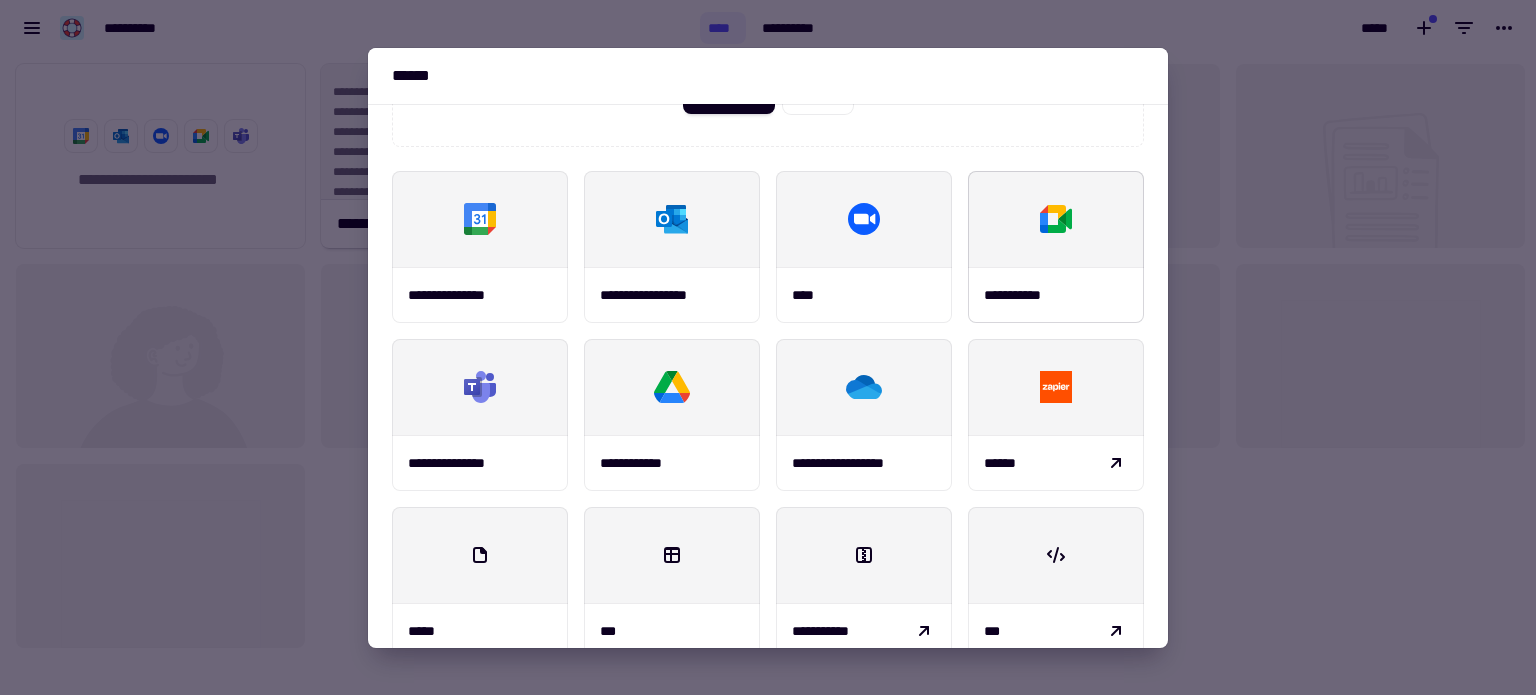scroll, scrollTop: 200, scrollLeft: 0, axis: vertical 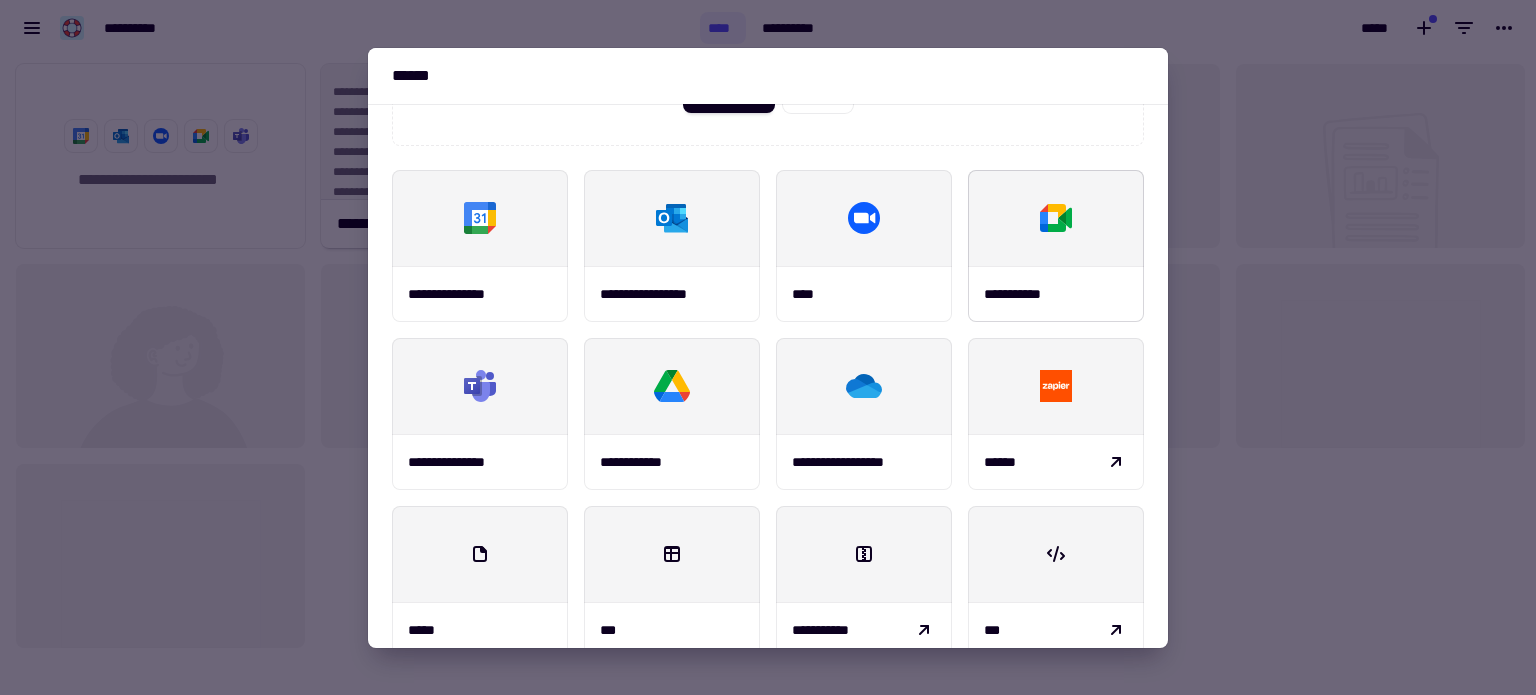 click 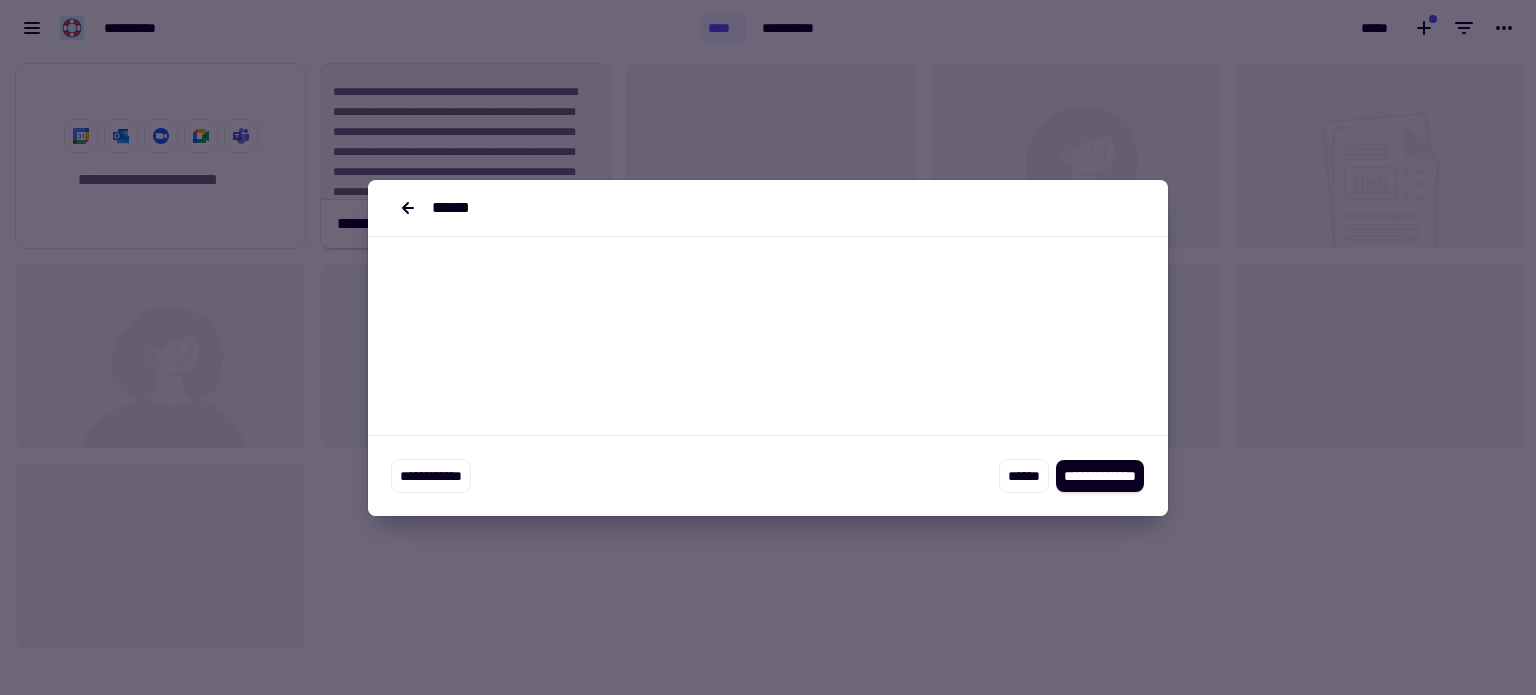 scroll, scrollTop: 0, scrollLeft: 0, axis: both 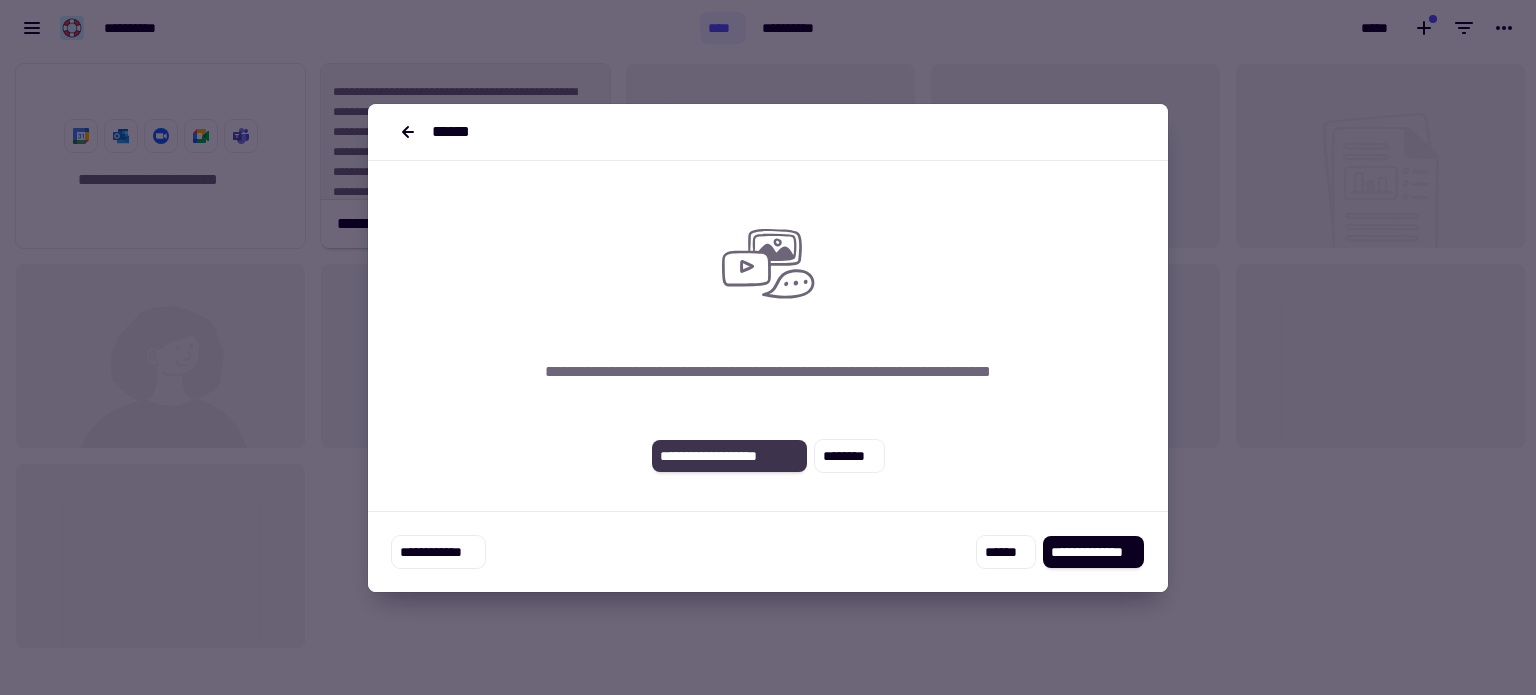 click on "**********" 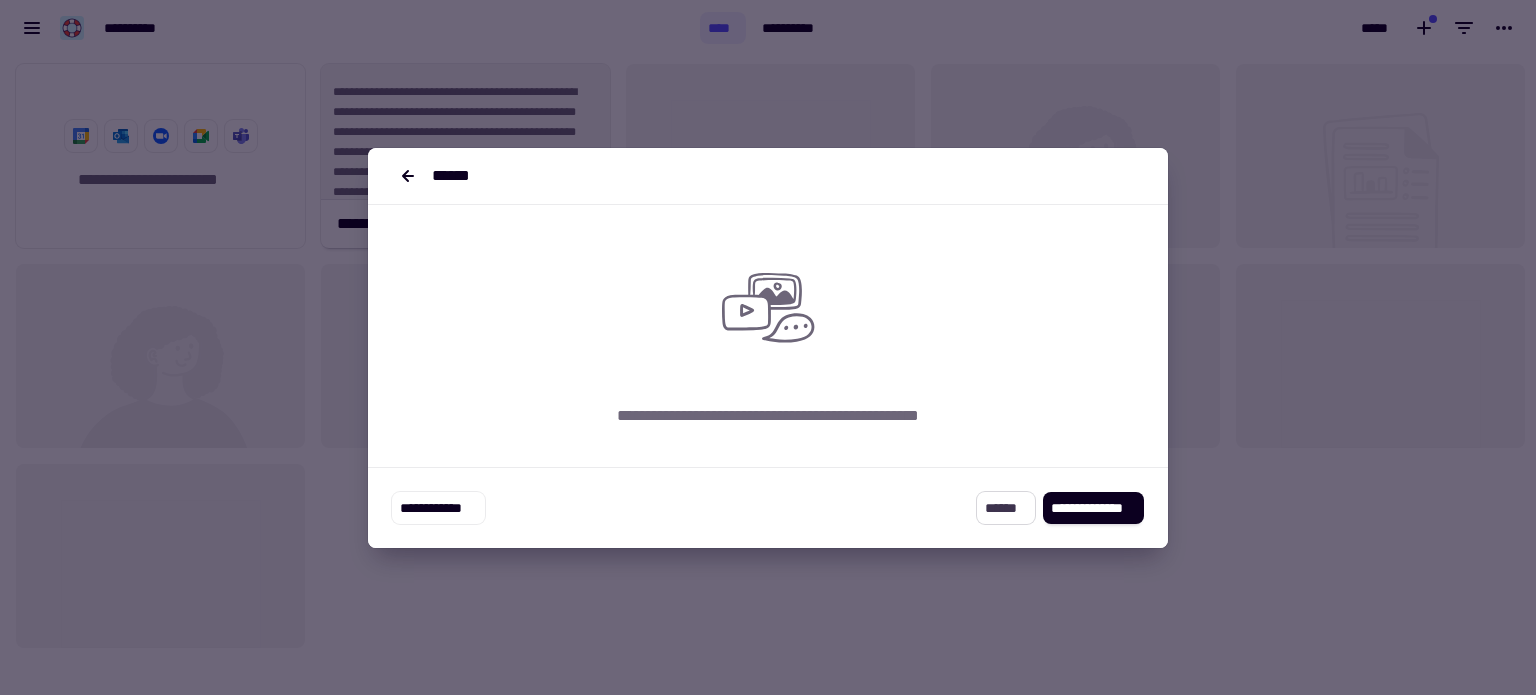 click on "******" 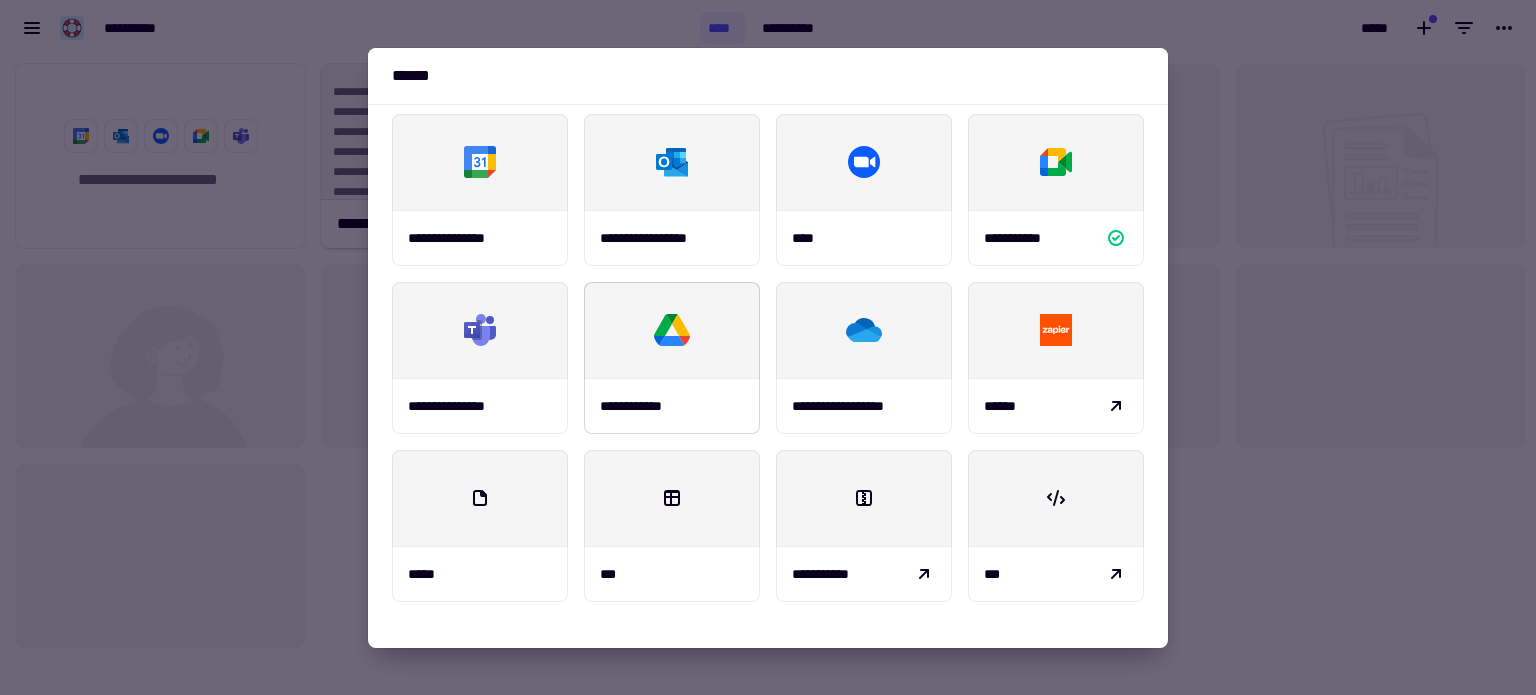 scroll, scrollTop: 257, scrollLeft: 0, axis: vertical 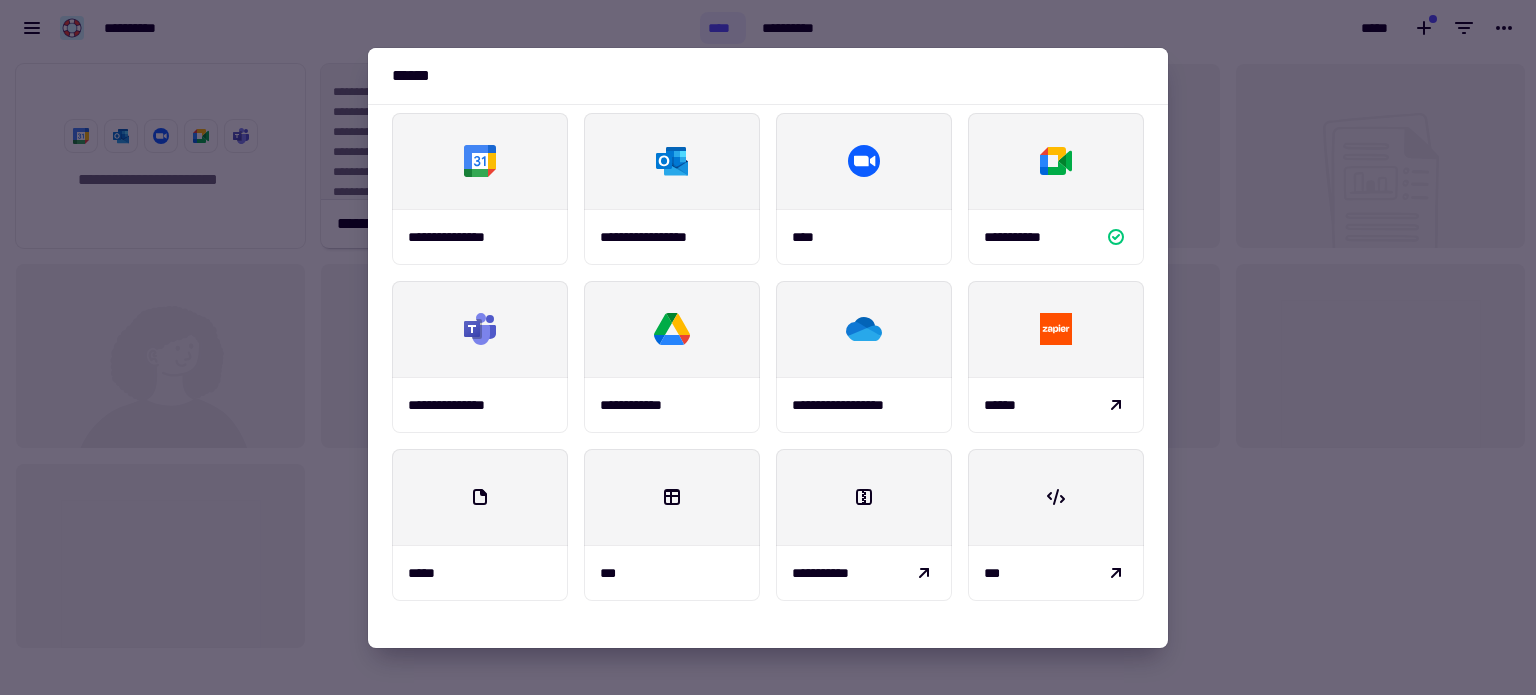 click at bounding box center [768, 347] 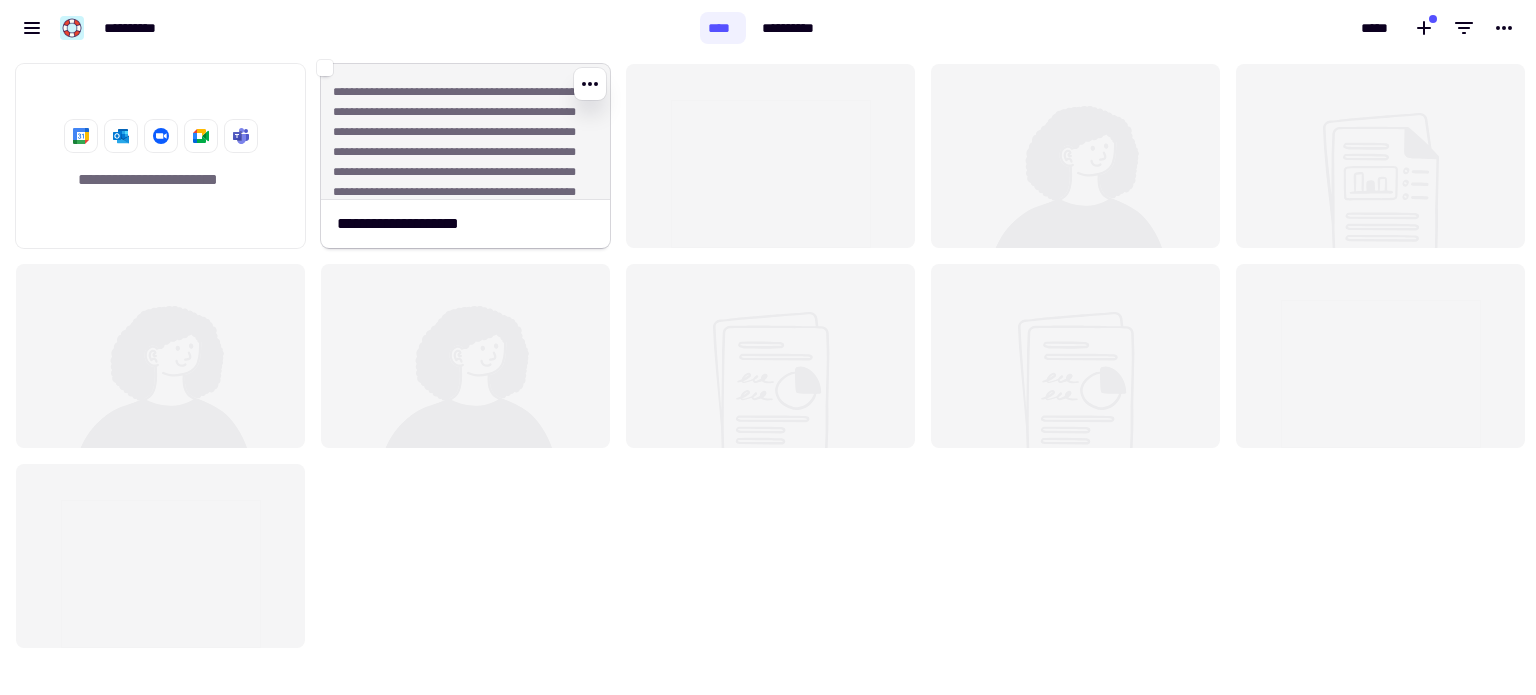 click on "**********" 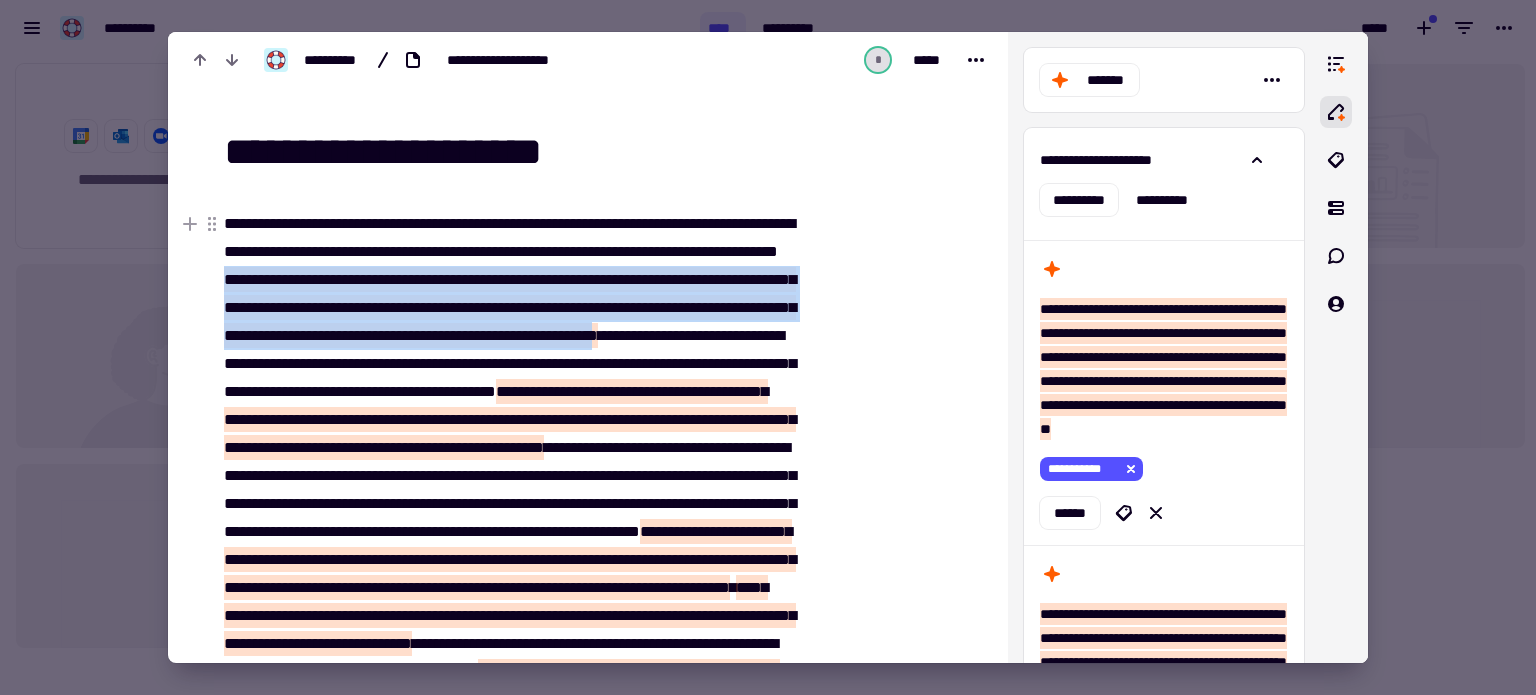 drag, startPoint x: 435, startPoint y: 277, endPoint x: 562, endPoint y: 366, distance: 155.08063 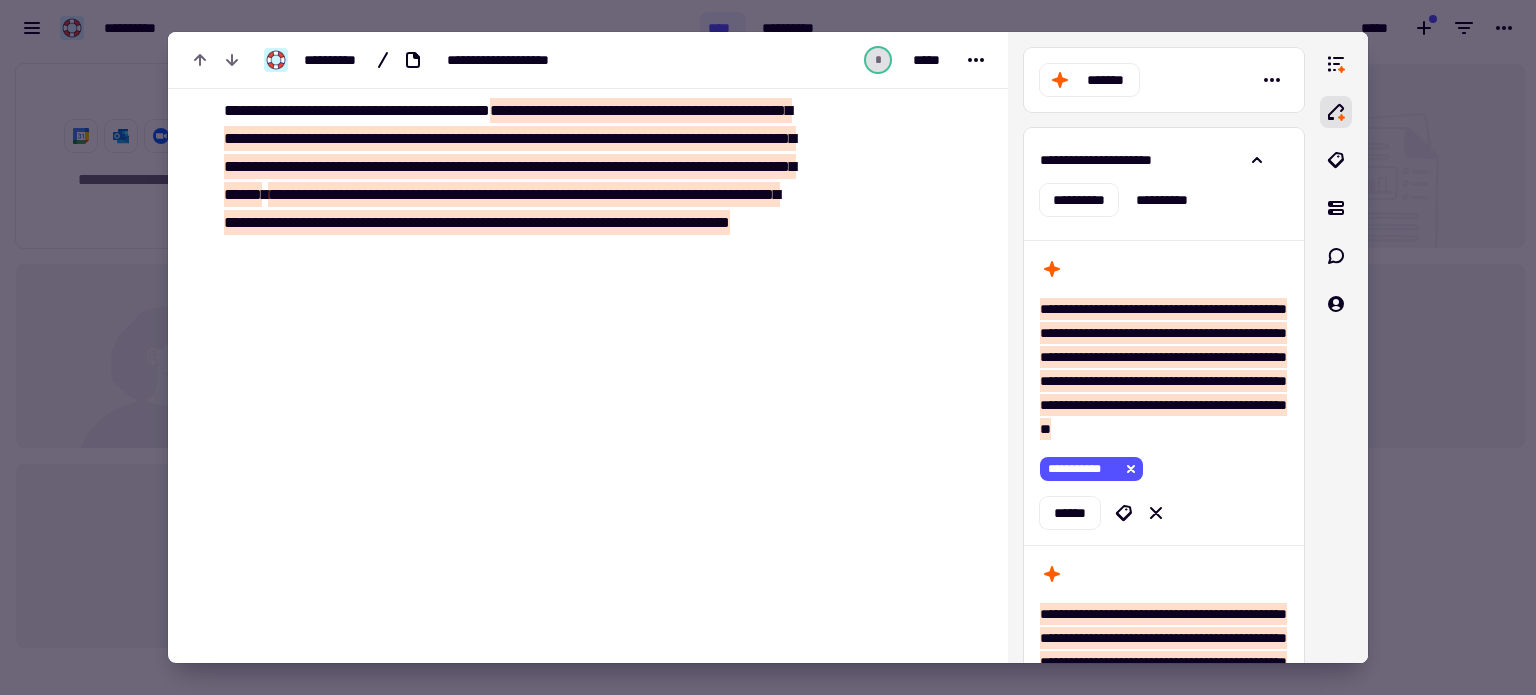 scroll, scrollTop: 700, scrollLeft: 0, axis: vertical 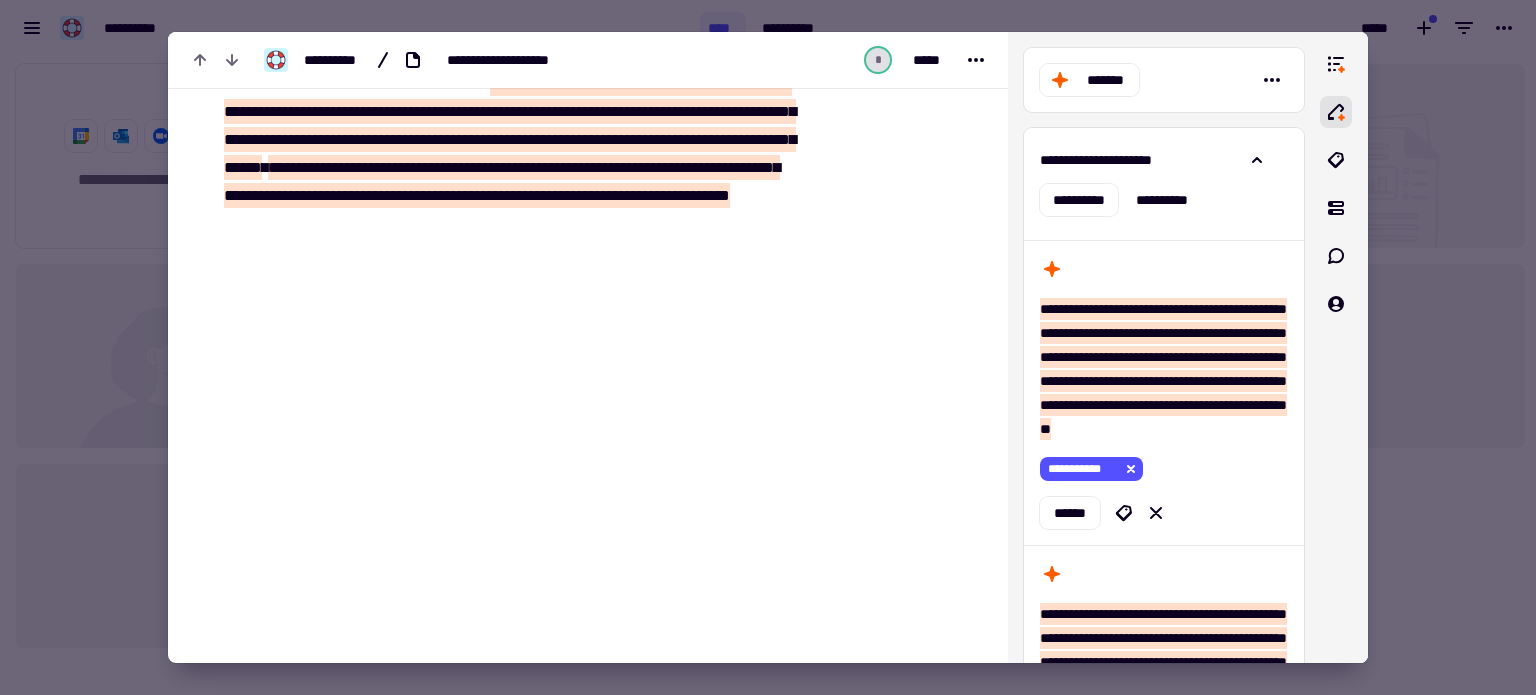 click at bounding box center (768, 347) 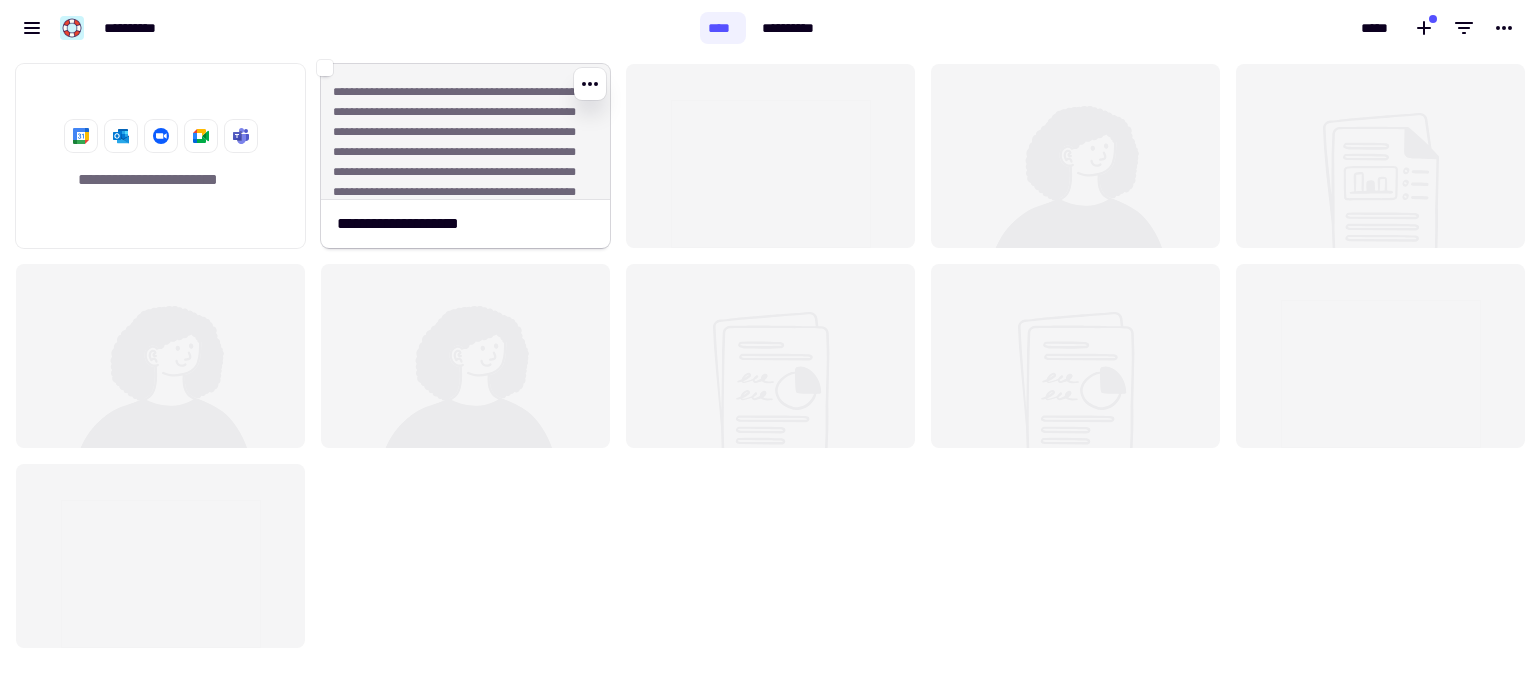 click on "**********" 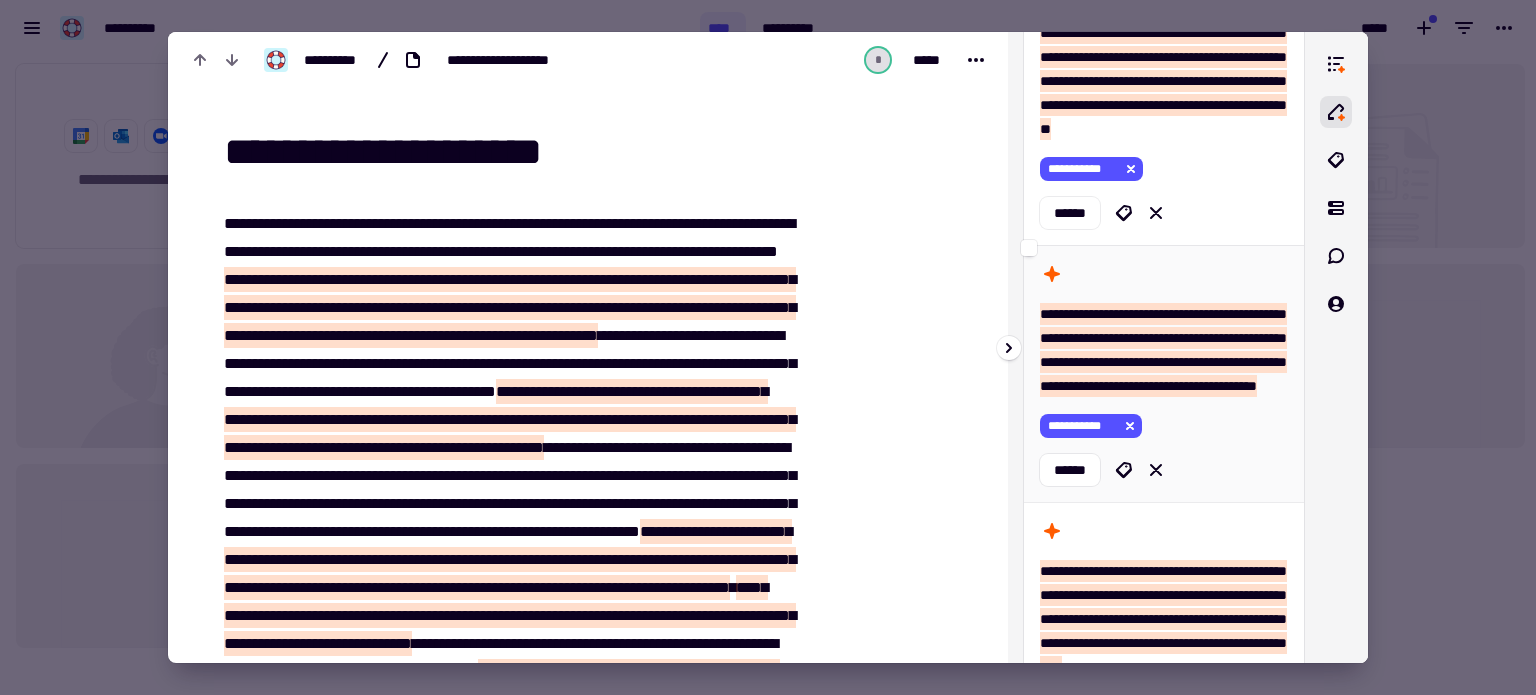 scroll, scrollTop: 0, scrollLeft: 0, axis: both 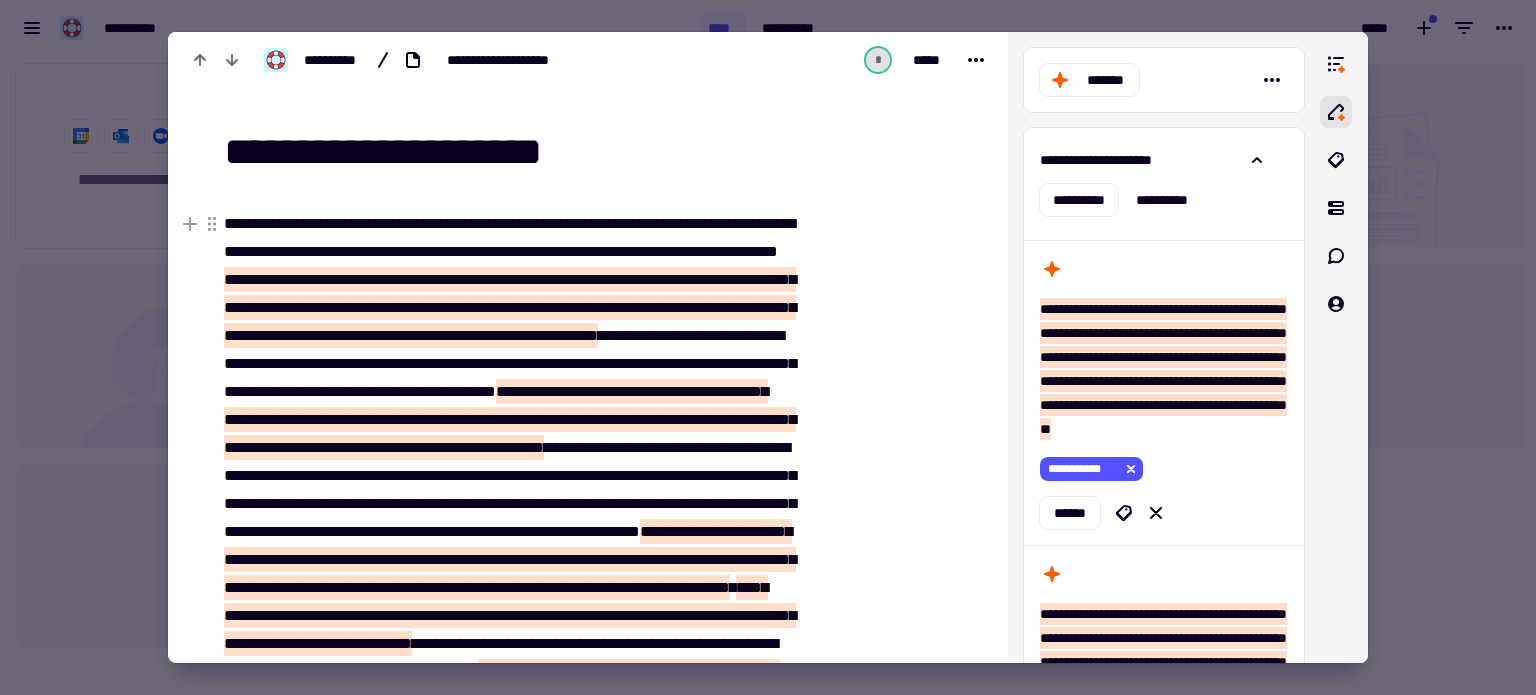 click at bounding box center [768, 347] 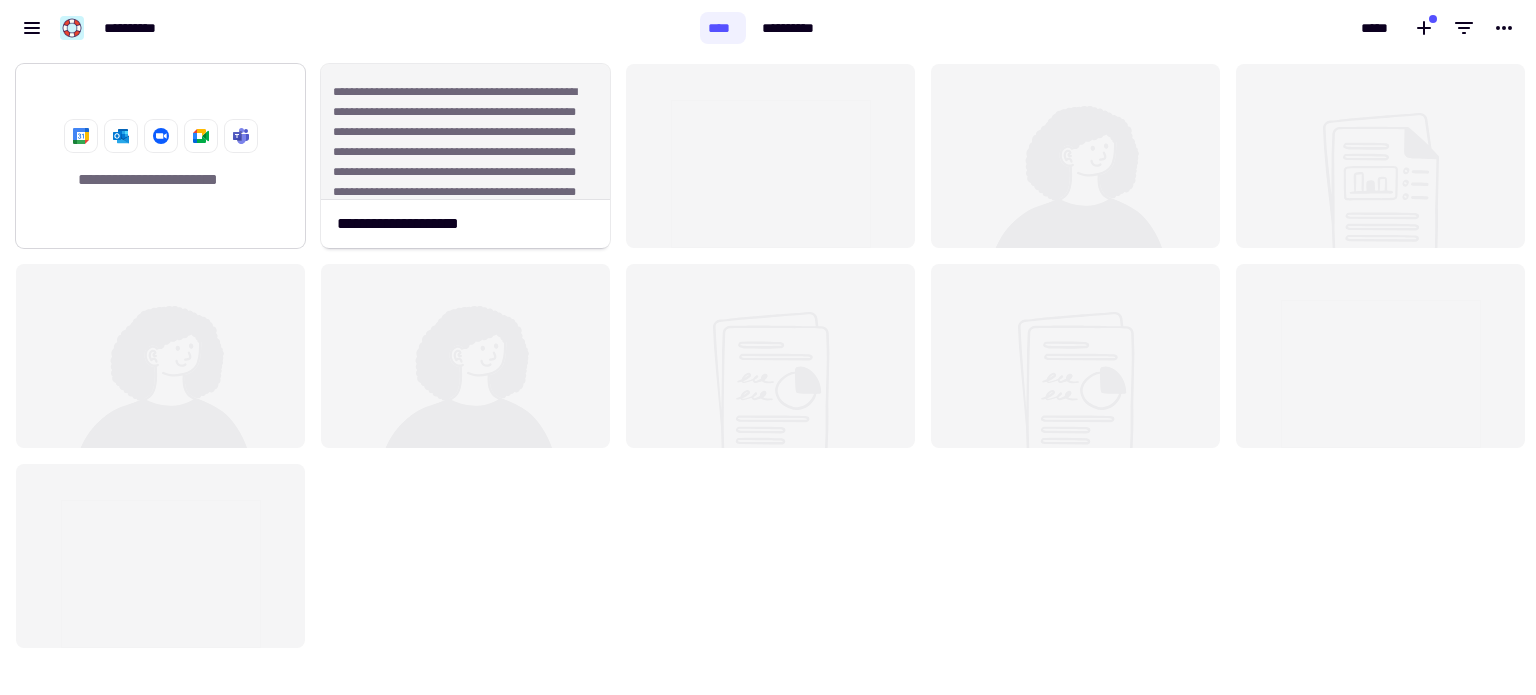 click 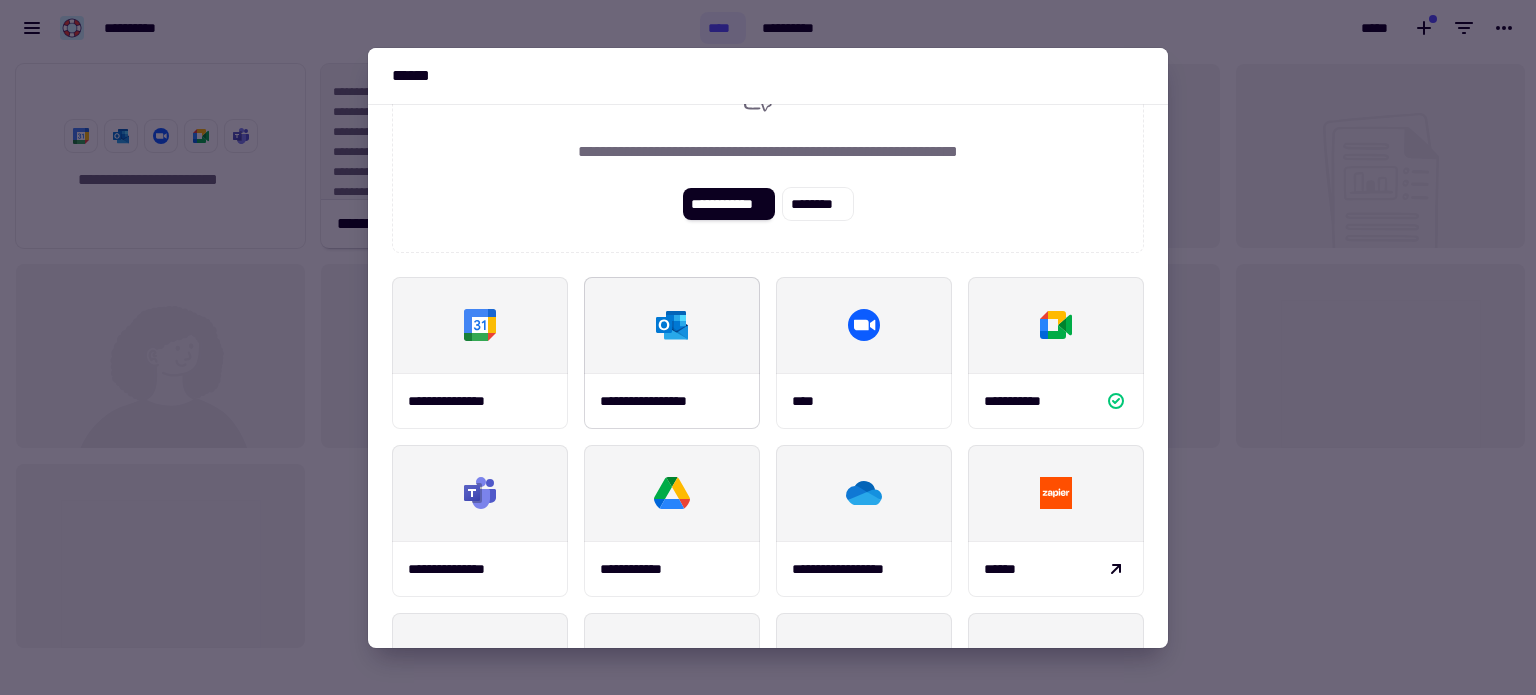 scroll, scrollTop: 0, scrollLeft: 0, axis: both 